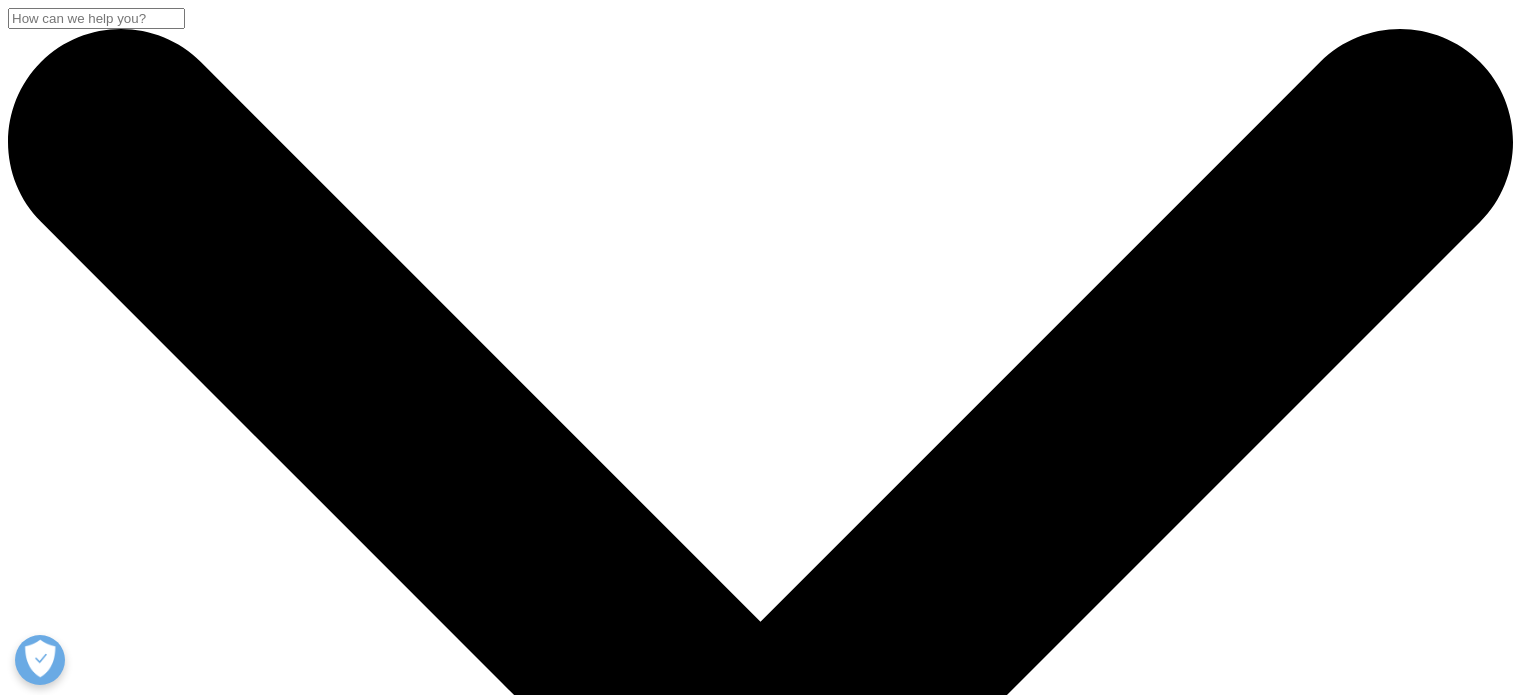 scroll, scrollTop: 0, scrollLeft: 0, axis: both 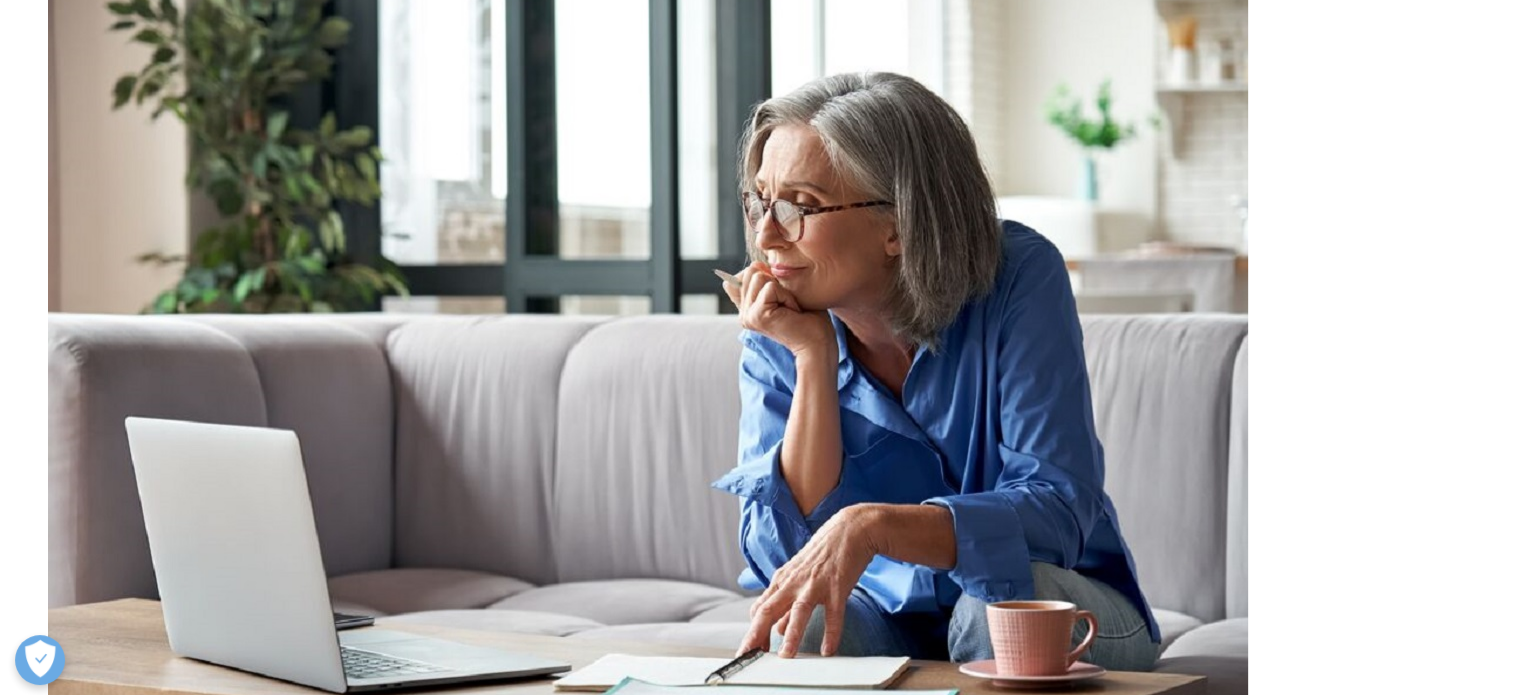 click on "OneKey Reference Data" at bounding box center (76, 11155) 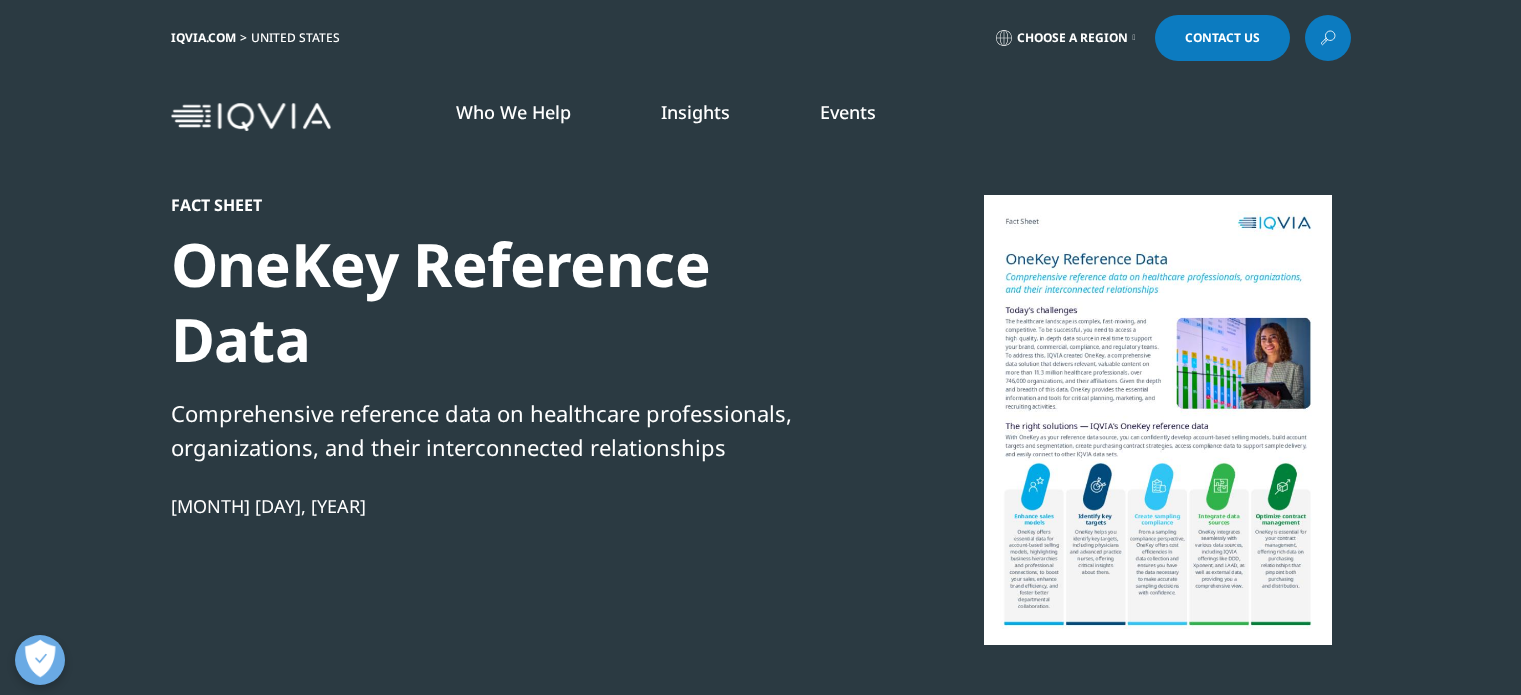scroll, scrollTop: 0, scrollLeft: 0, axis: both 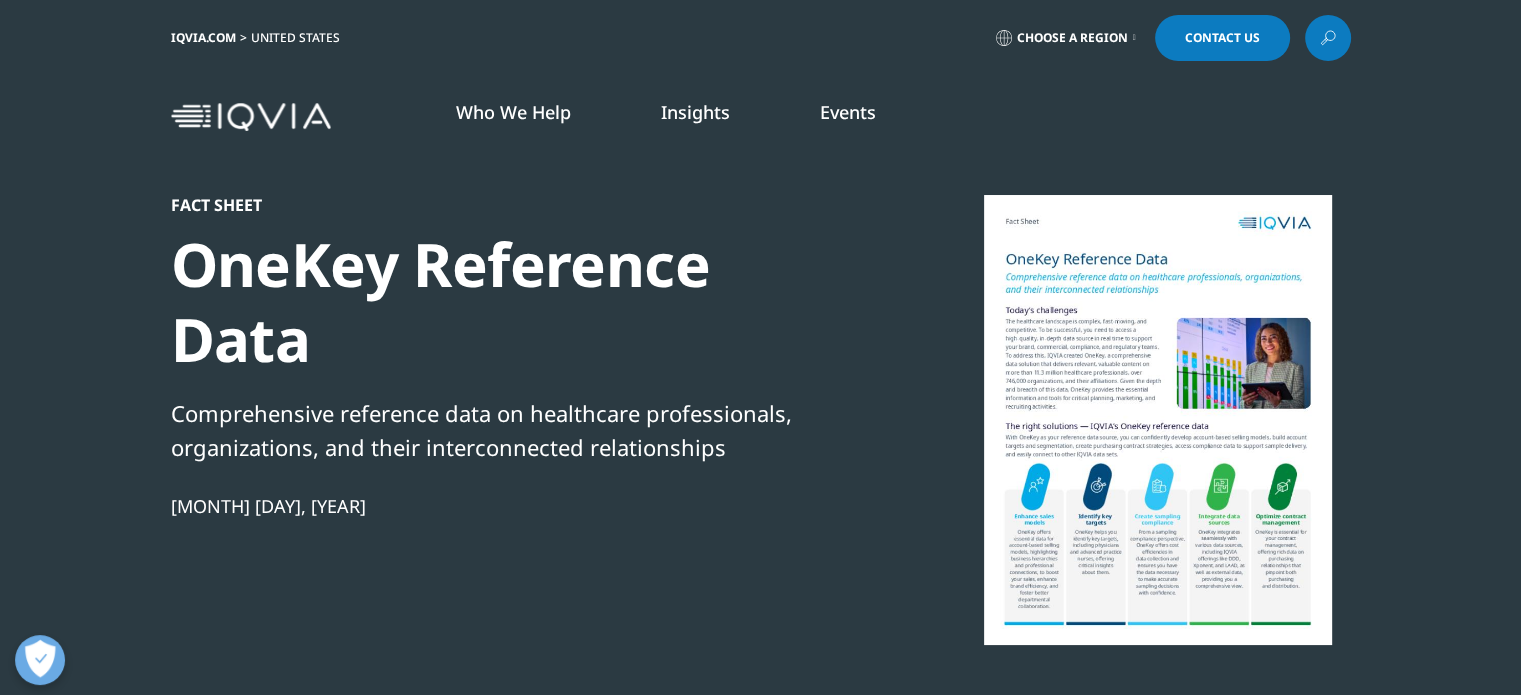 click at bounding box center (1328, 38) 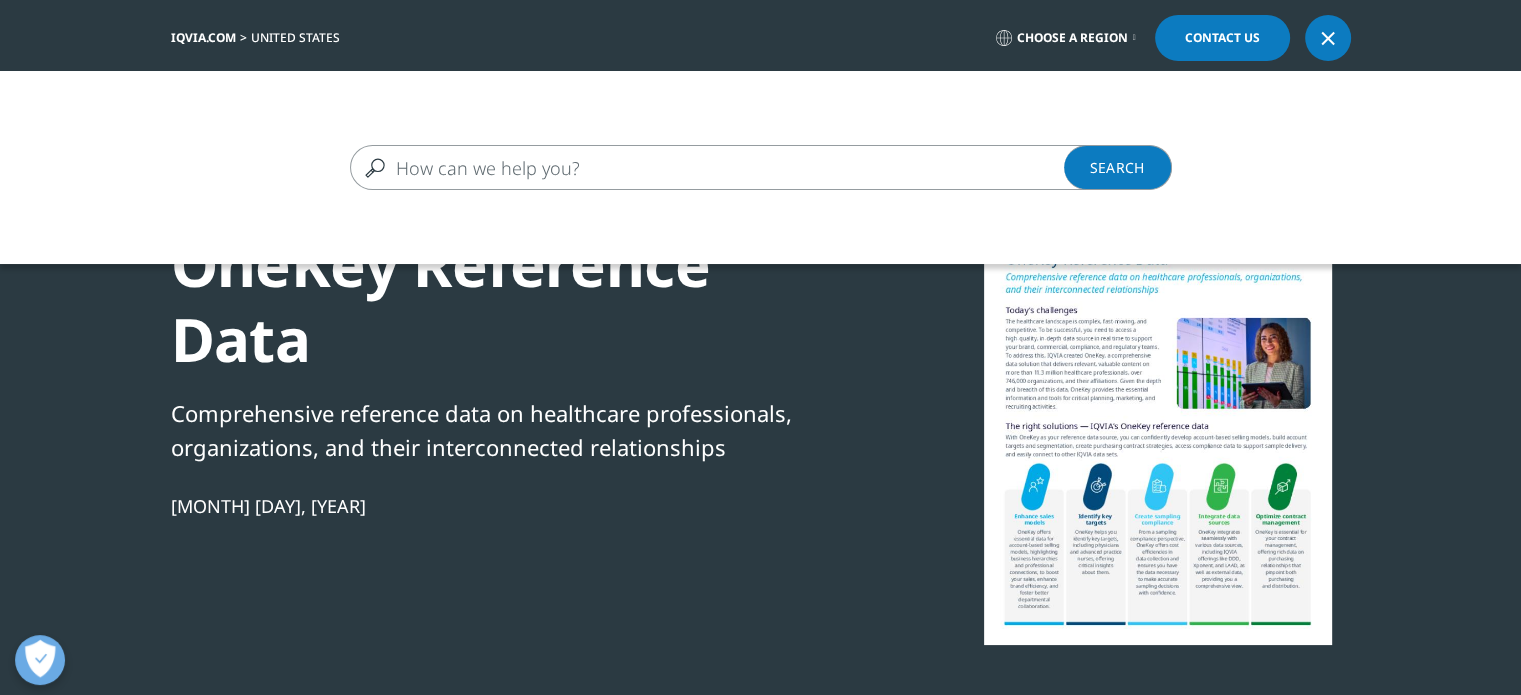 click at bounding box center [732, 167] 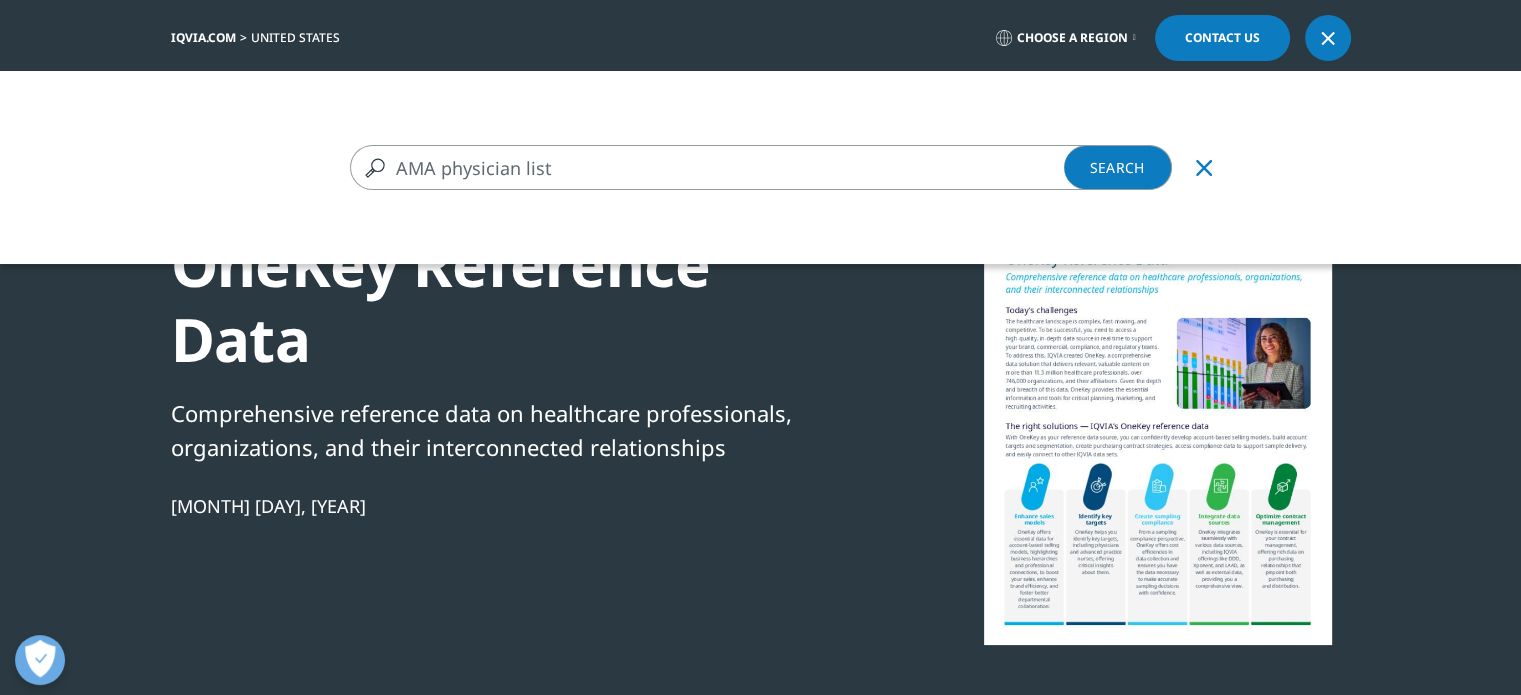 type on "AMA physician list" 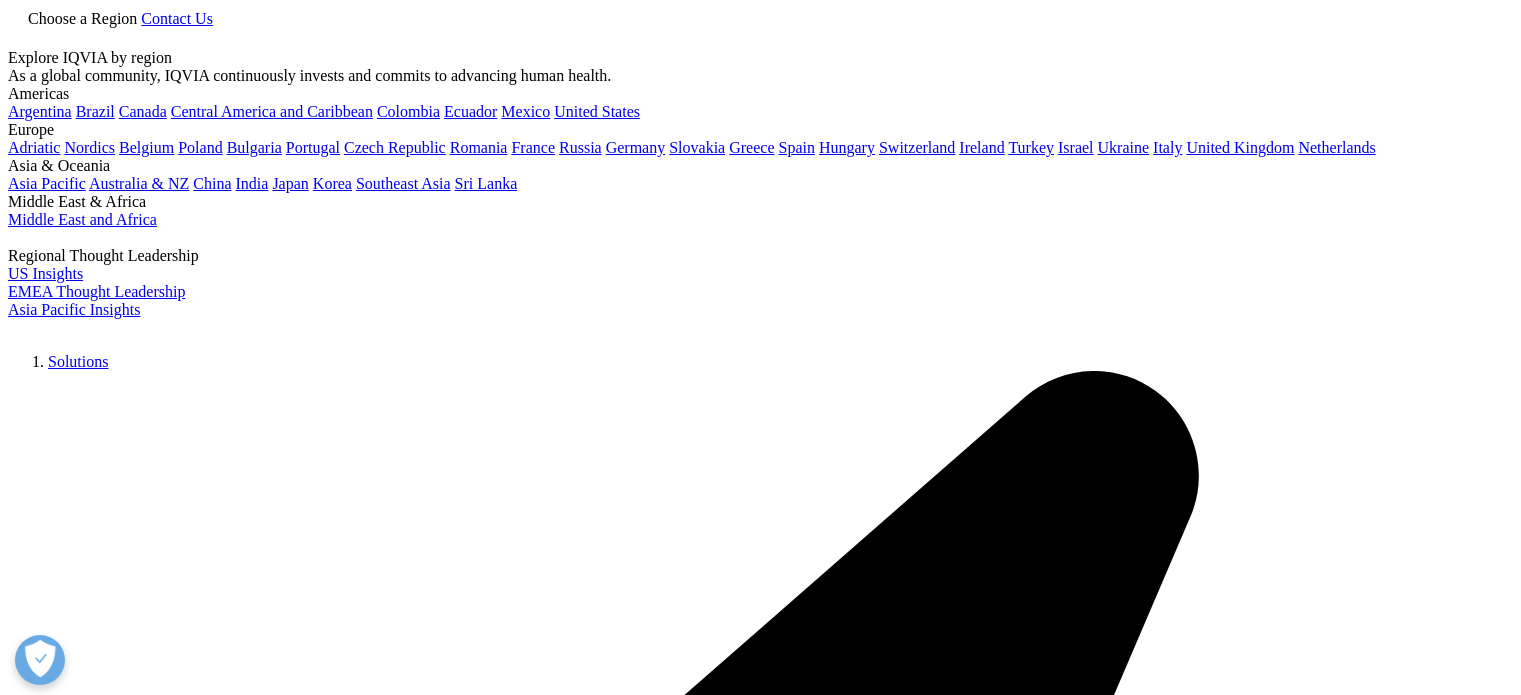 scroll, scrollTop: 0, scrollLeft: 0, axis: both 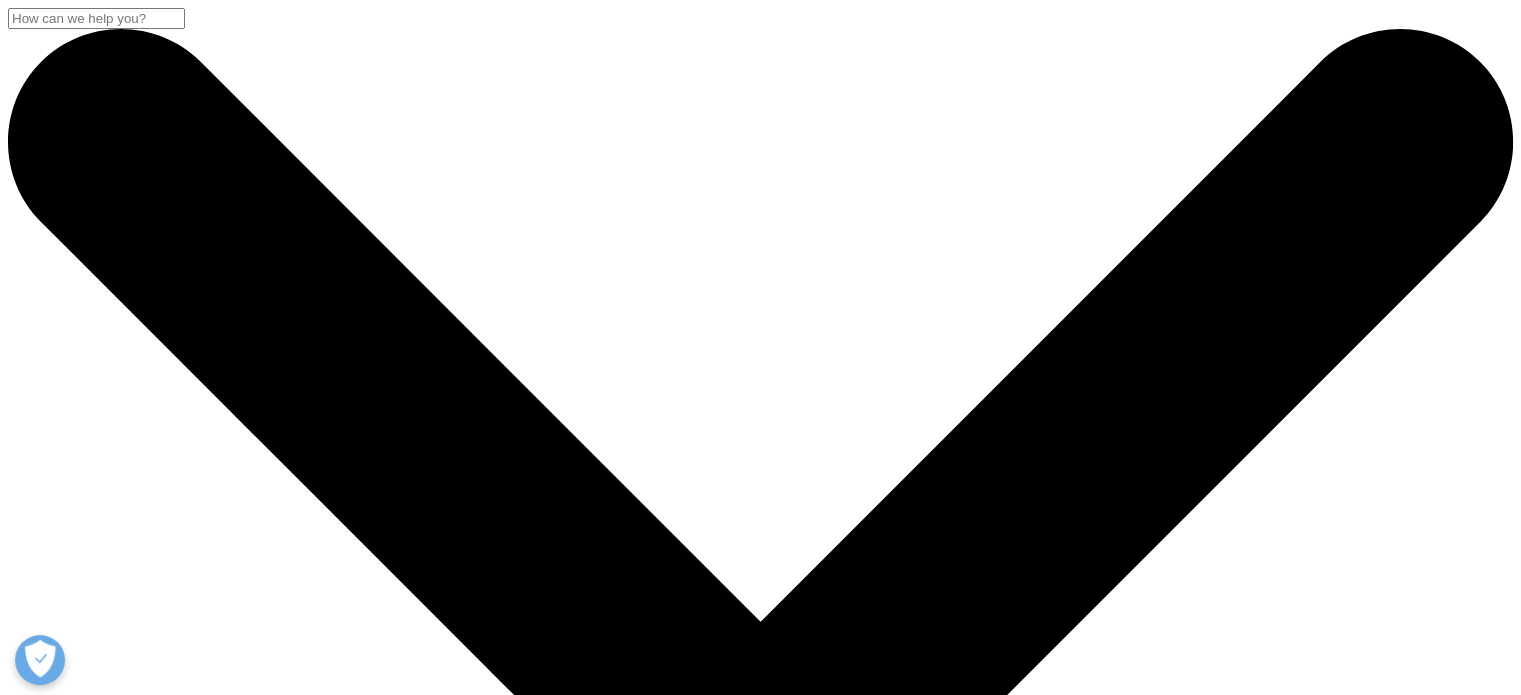 click on "AMA physician list" at bounding box center [96, 28097] 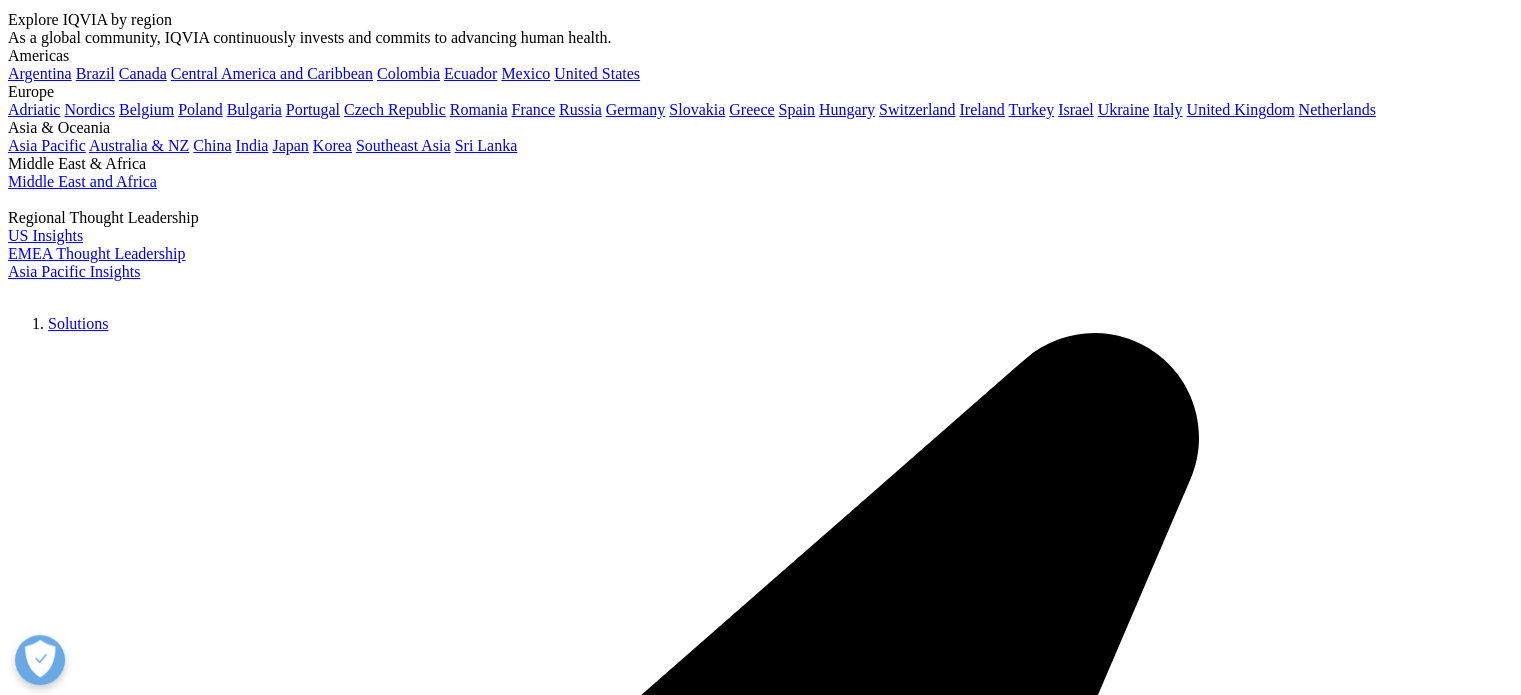 scroll, scrollTop: 0, scrollLeft: 0, axis: both 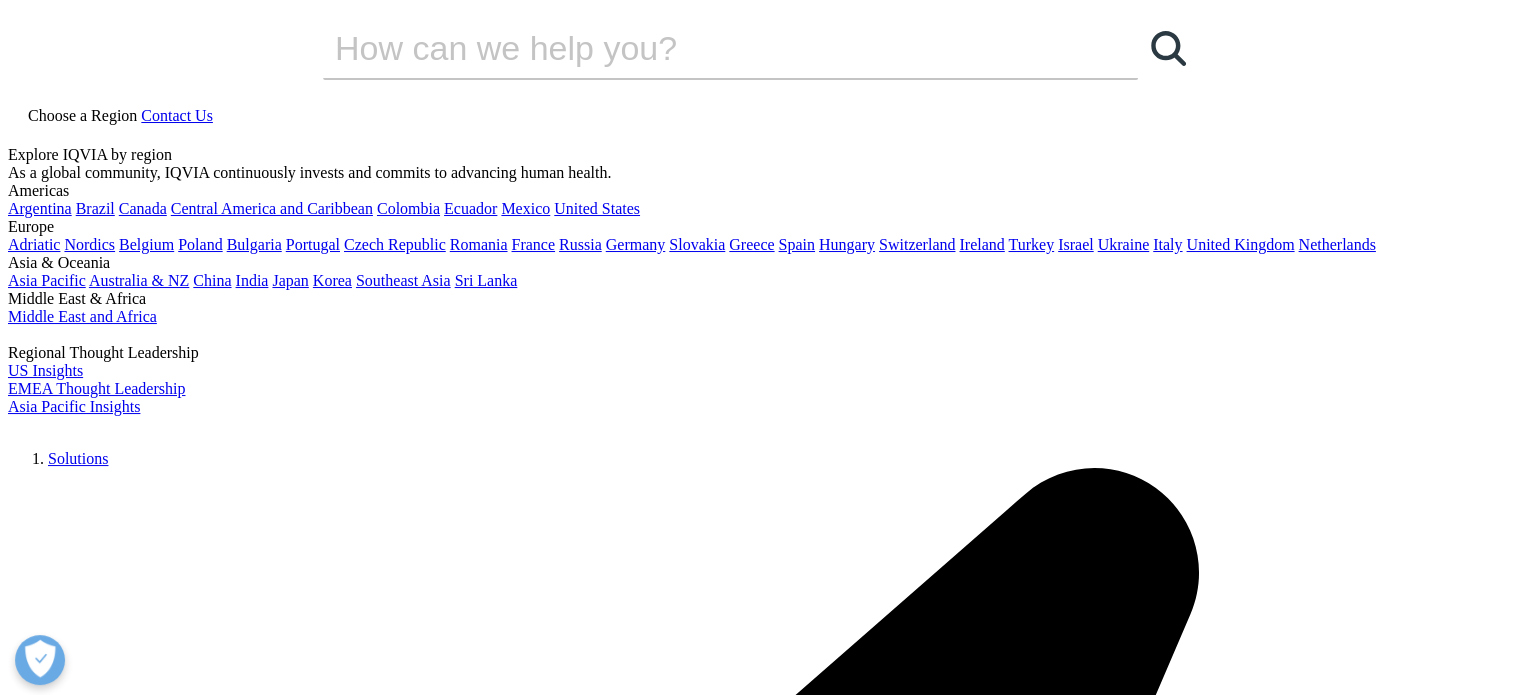 click on "AMA physician" at bounding box center [706, 20755] 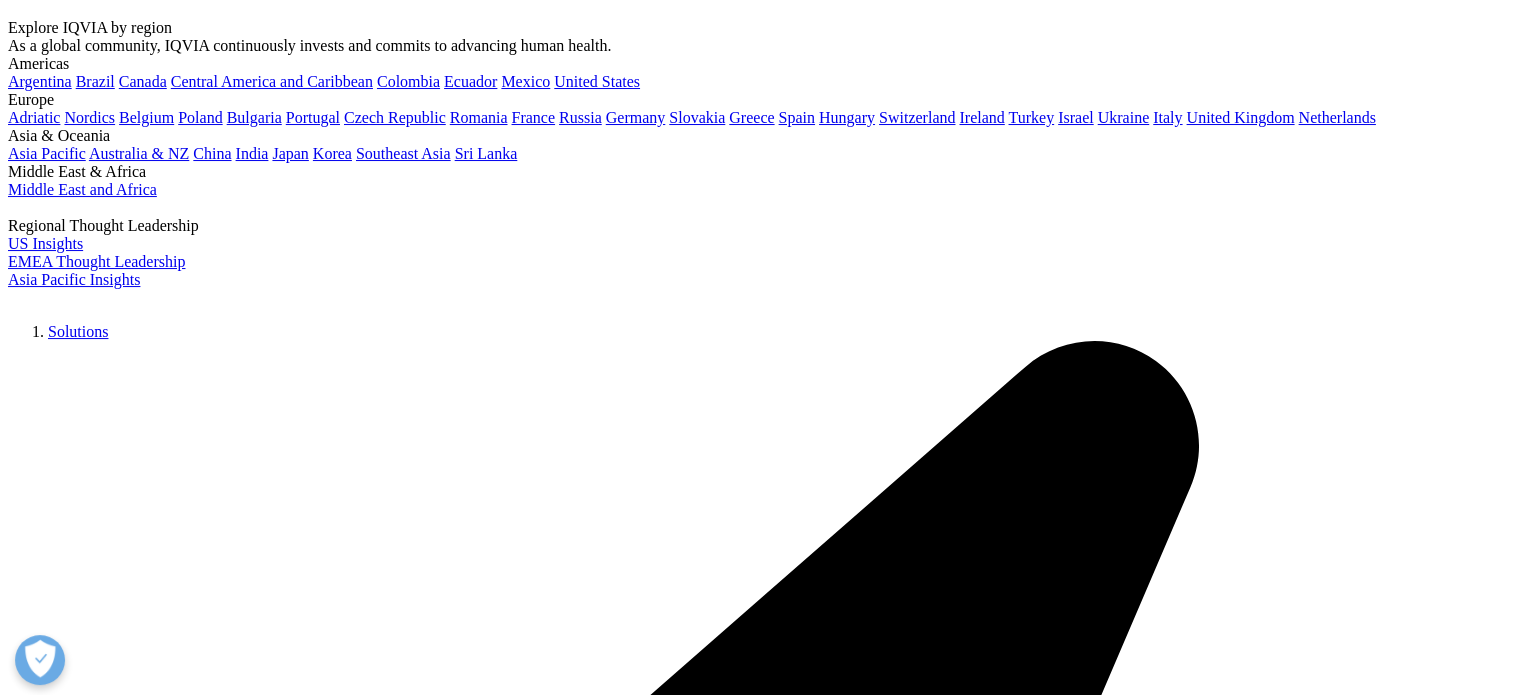 scroll, scrollTop: 0, scrollLeft: 0, axis: both 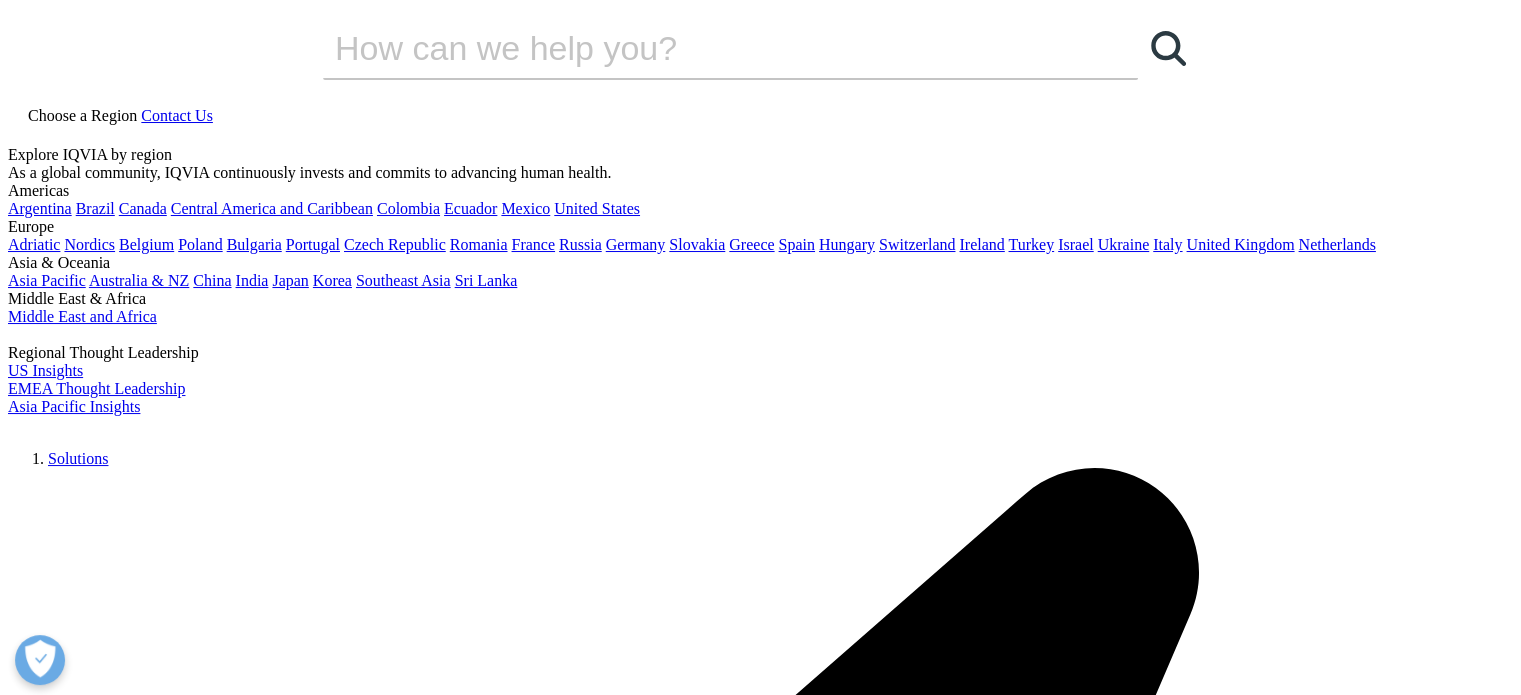 click on "AMA" at bounding box center (706, 22010) 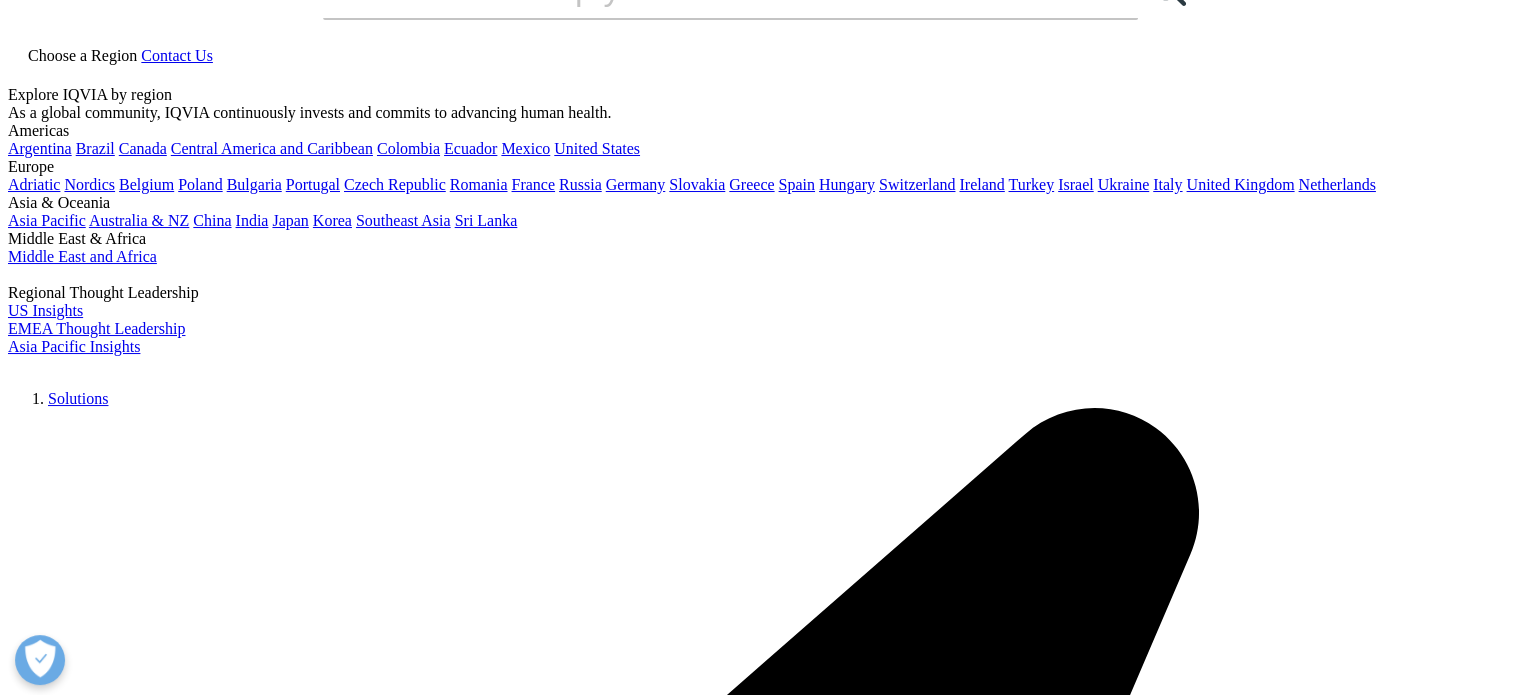 scroll, scrollTop: 0, scrollLeft: 0, axis: both 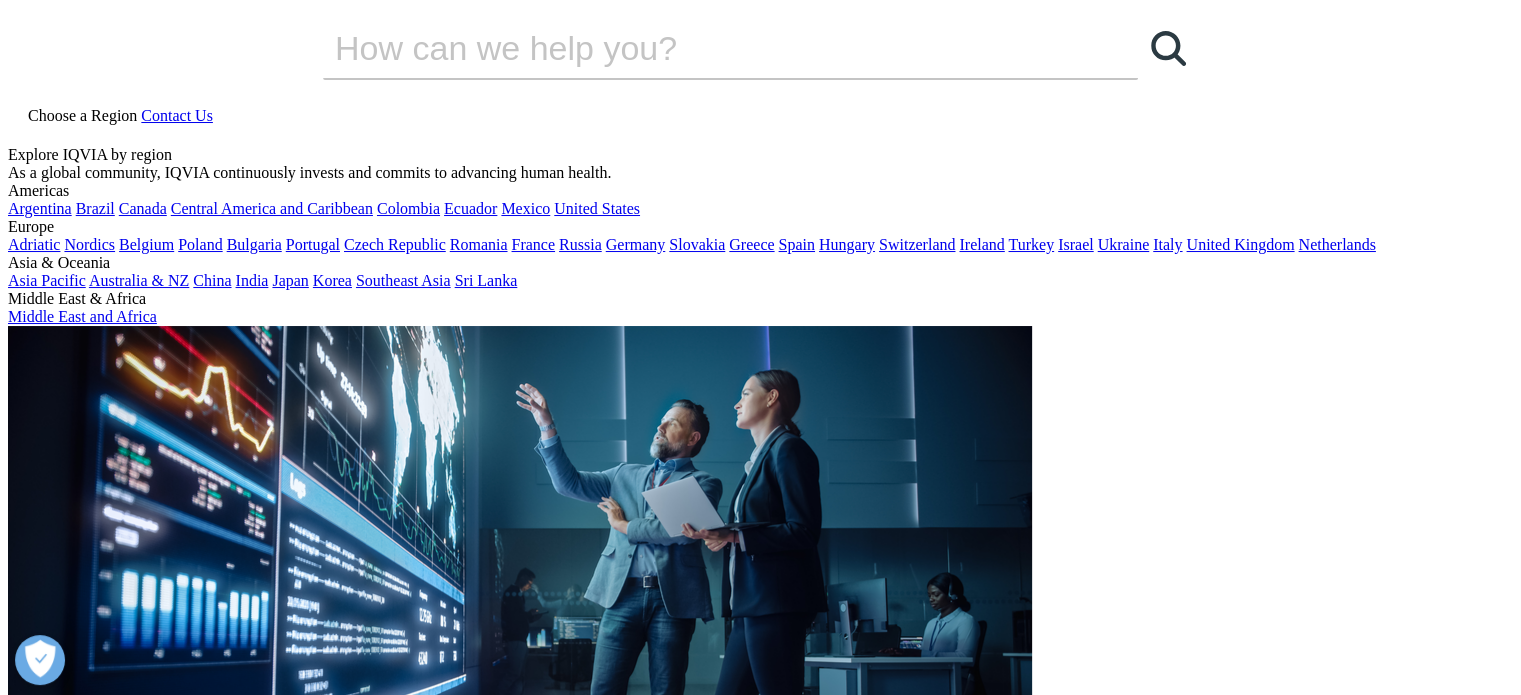 click on "Contact Us" at bounding box center [177, 115] 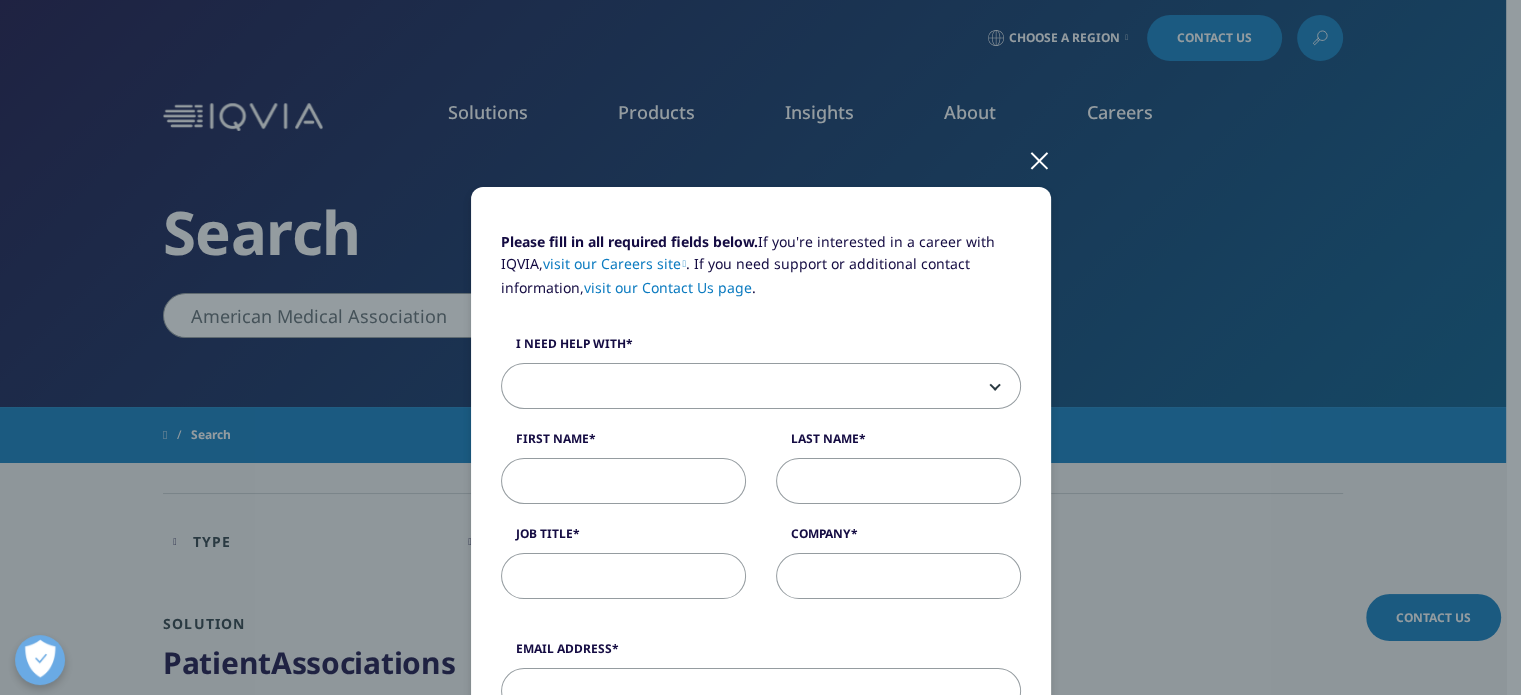 click at bounding box center (761, 387) 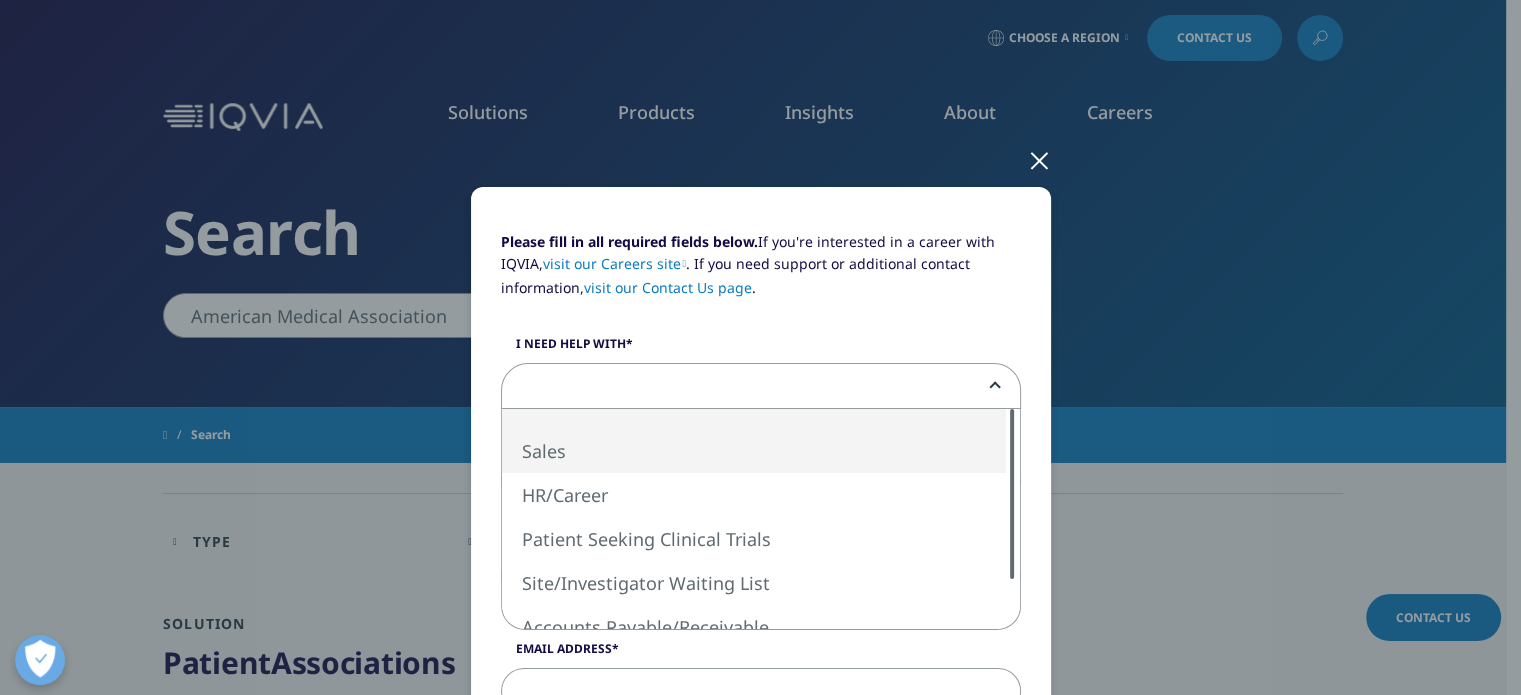 select on "Sales" 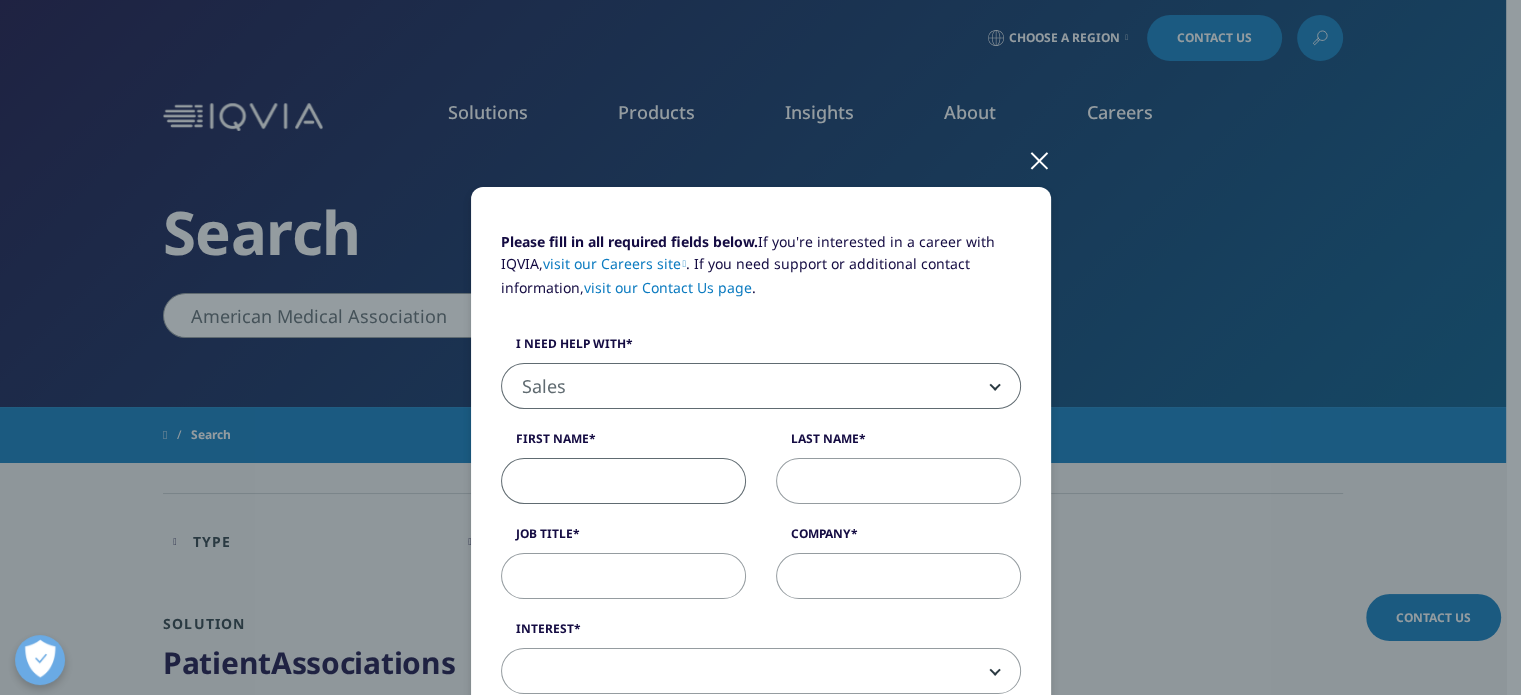click on "First Name" at bounding box center (623, 481) 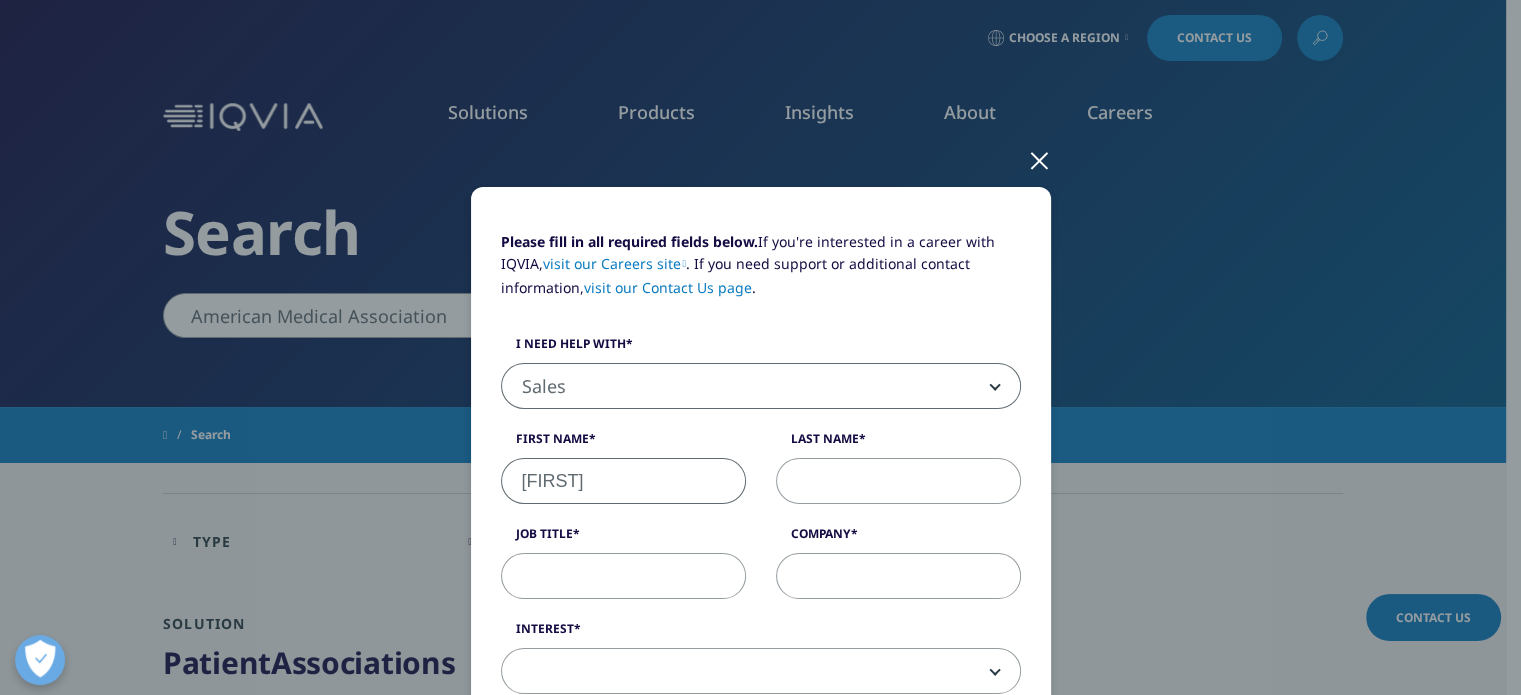 type on "Sujata" 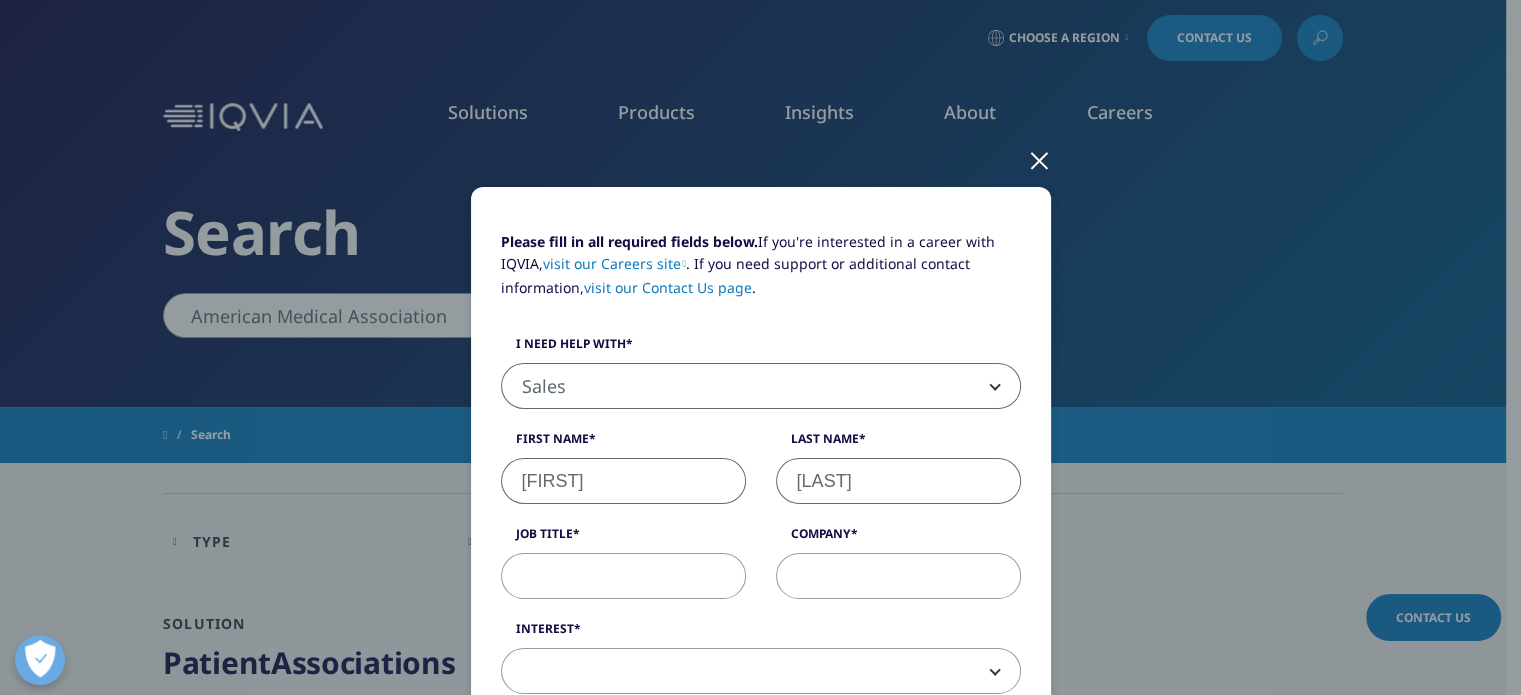 type on "Nadkarni" 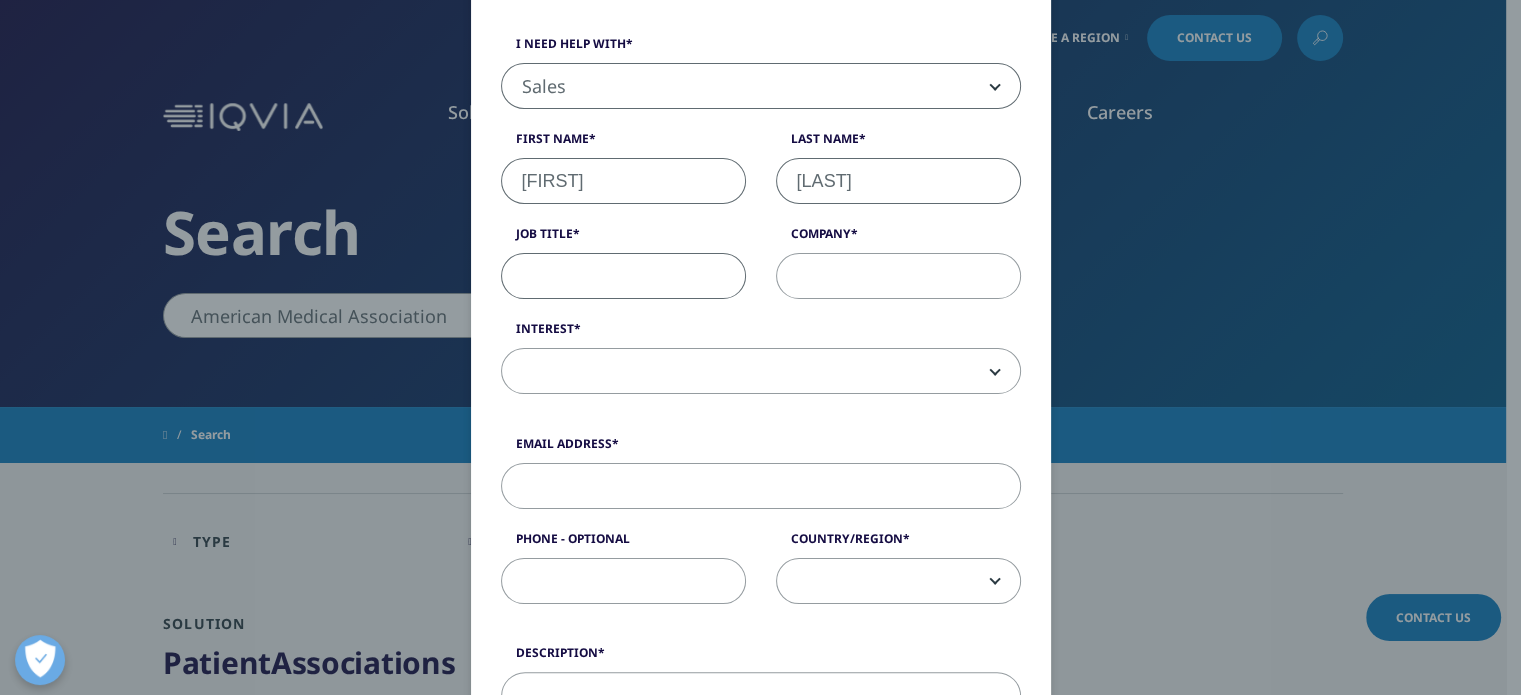 scroll, scrollTop: 200, scrollLeft: 0, axis: vertical 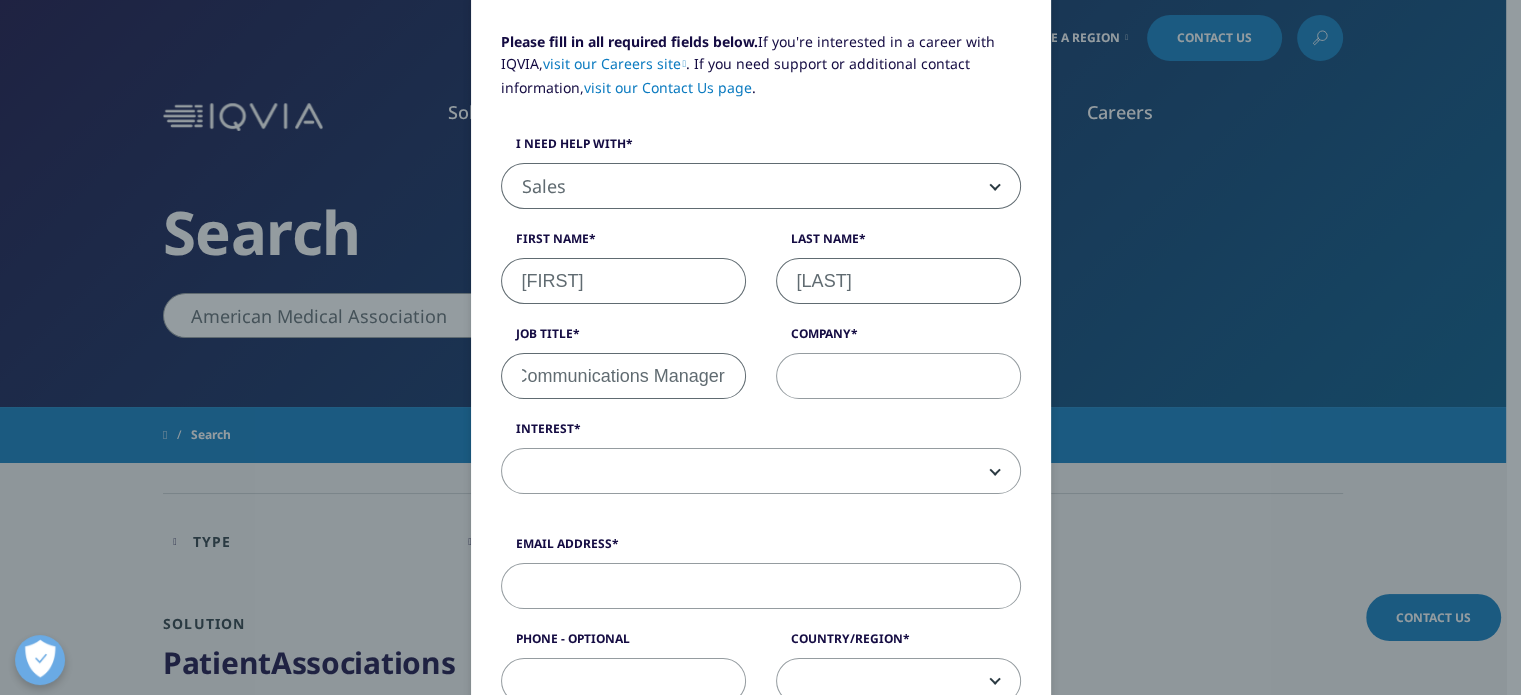 type on "Marketing Communications Manager" 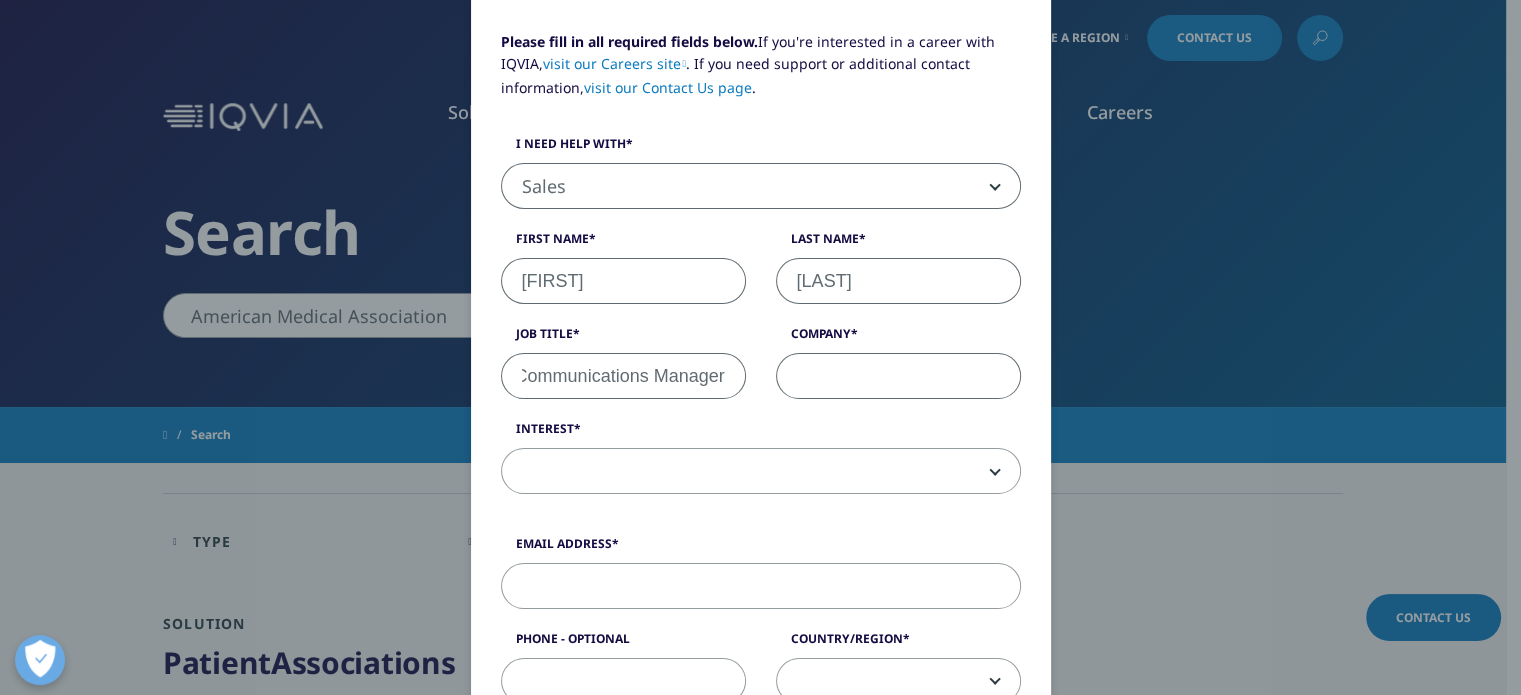 scroll, scrollTop: 0, scrollLeft: 0, axis: both 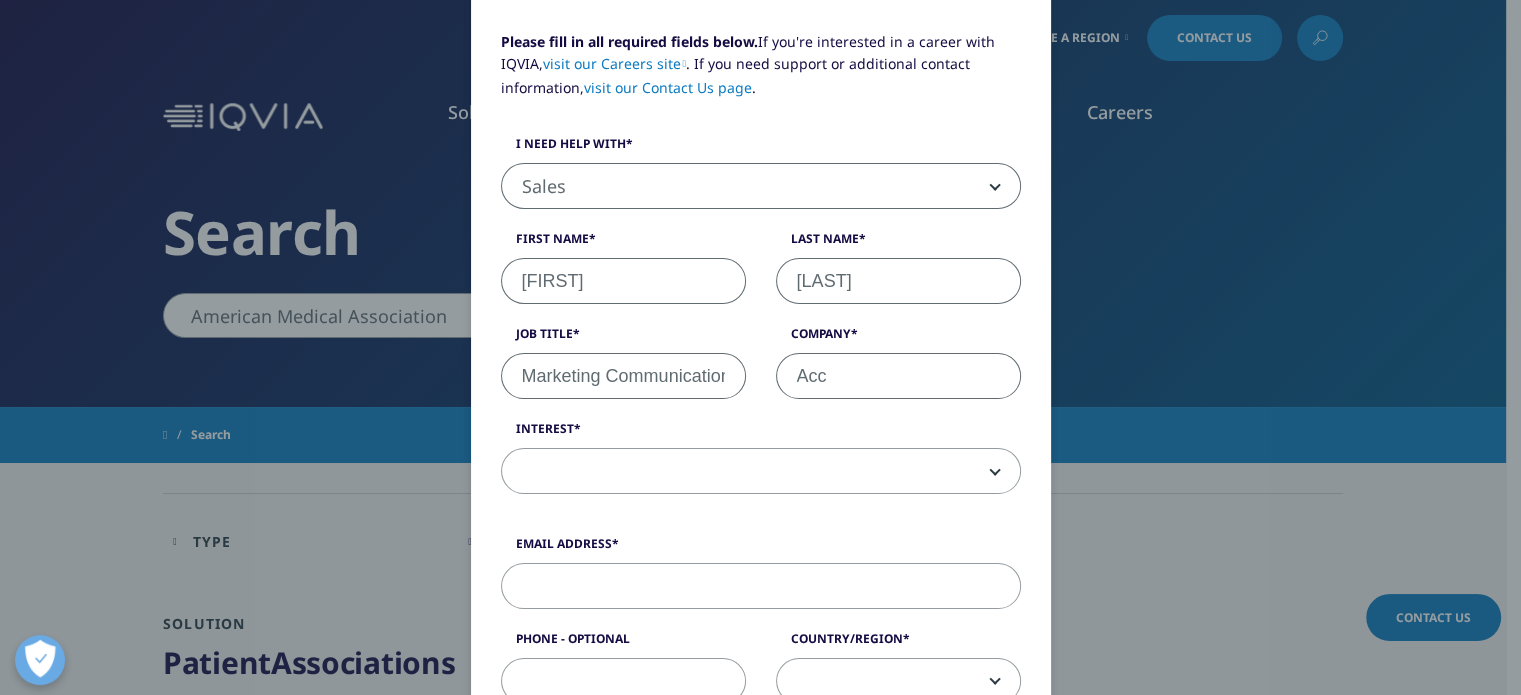 type on "Accreditation Council for Continuing Medical Education (ACCME)" 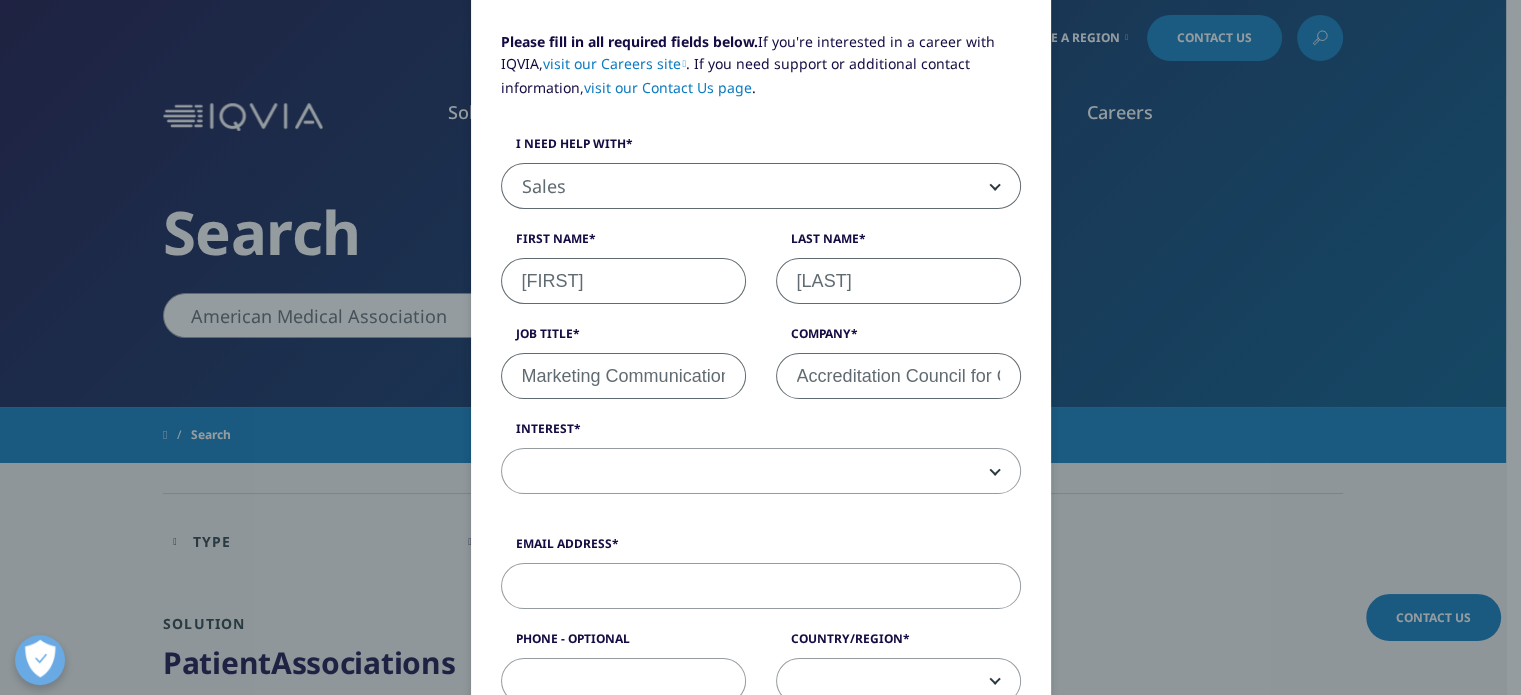 type on "3125279200" 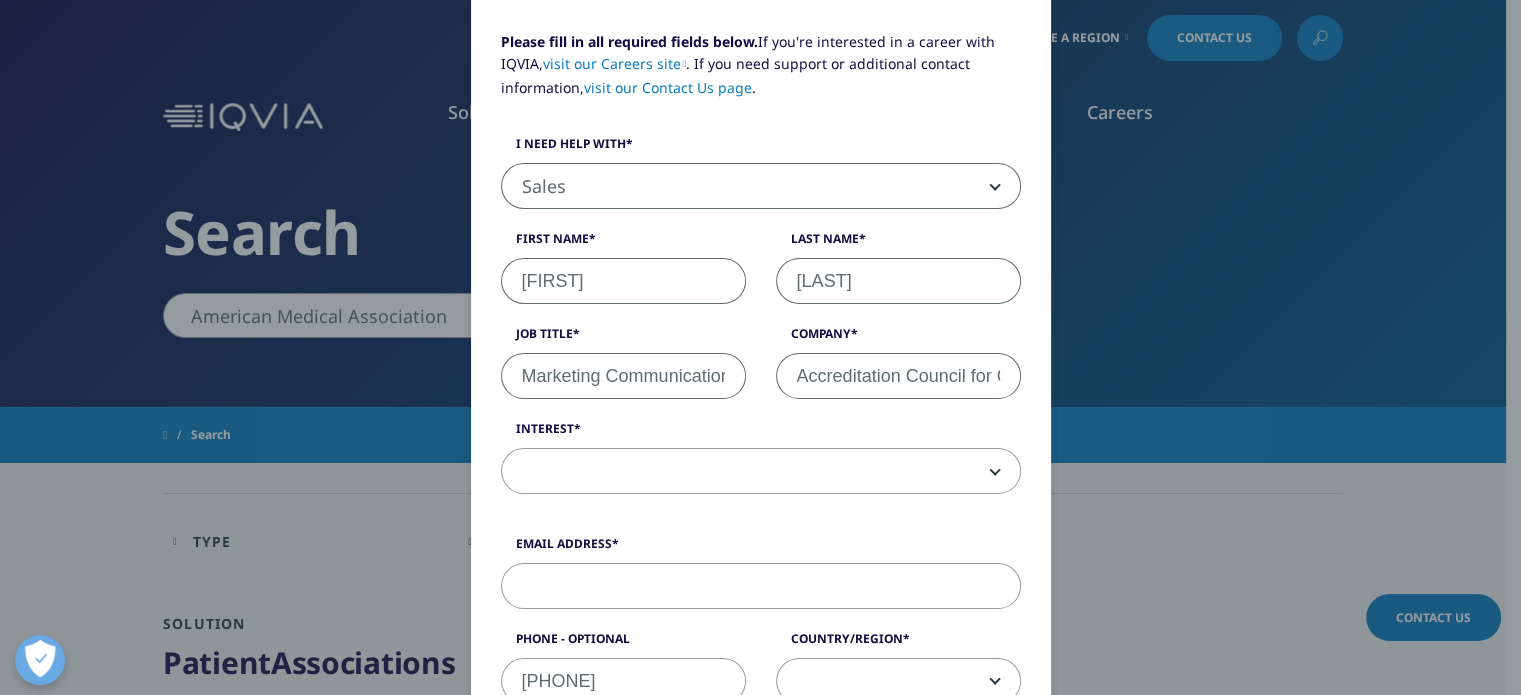 select on "United States" 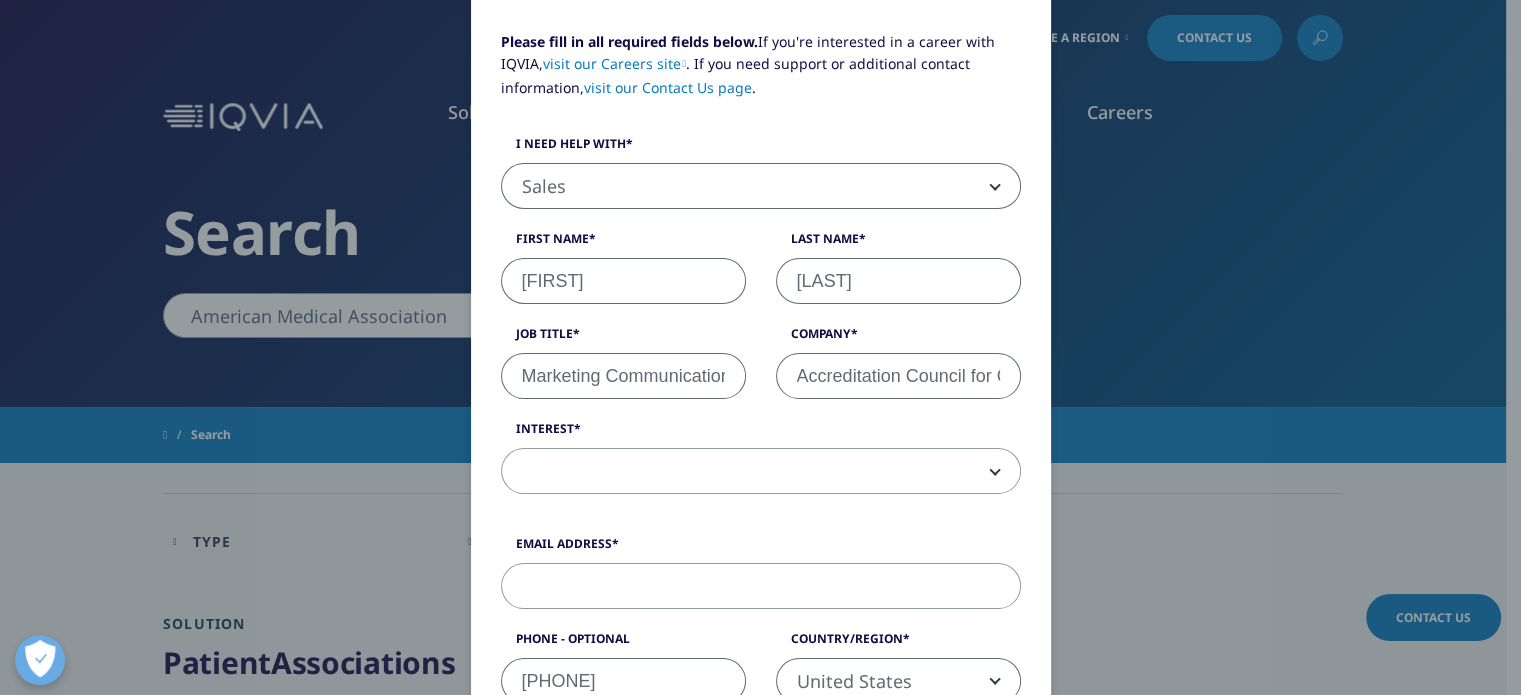 scroll, scrollTop: 207, scrollLeft: 0, axis: vertical 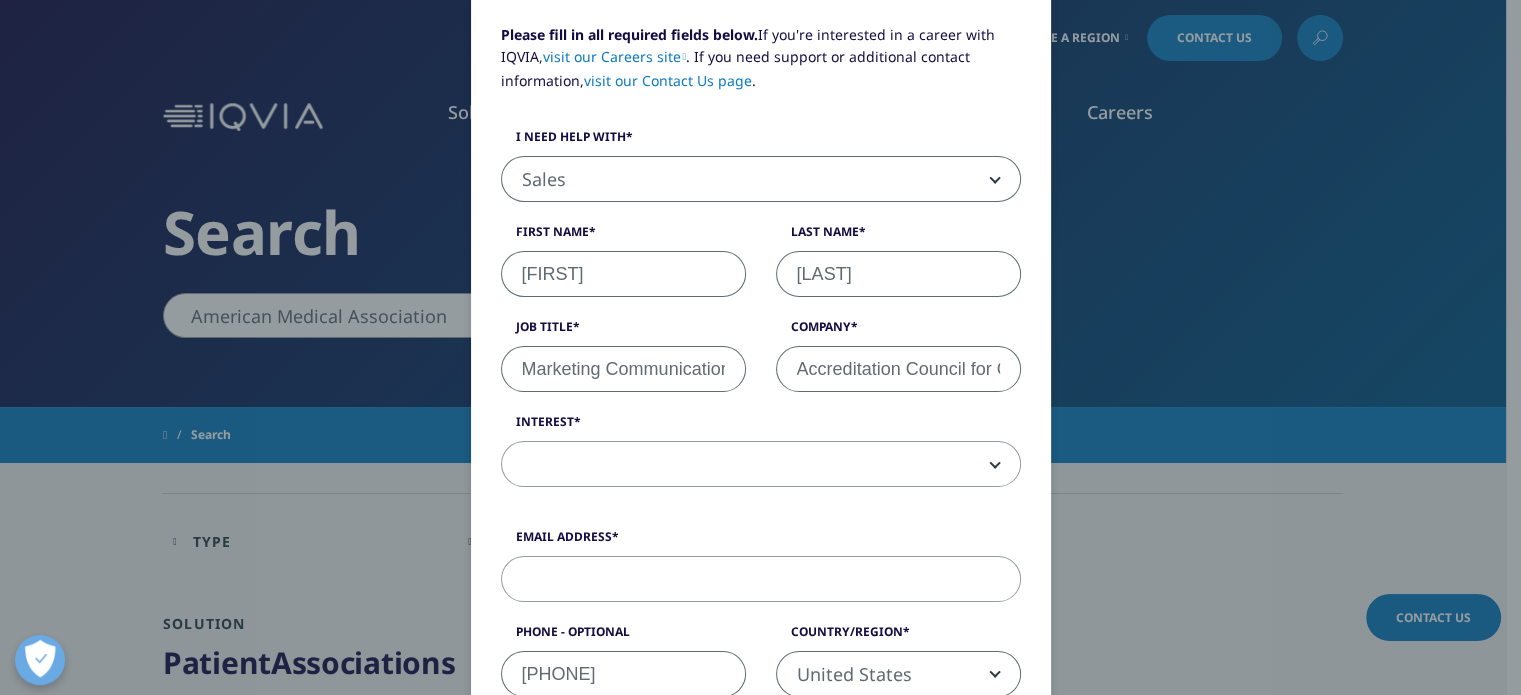click at bounding box center (991, 464) 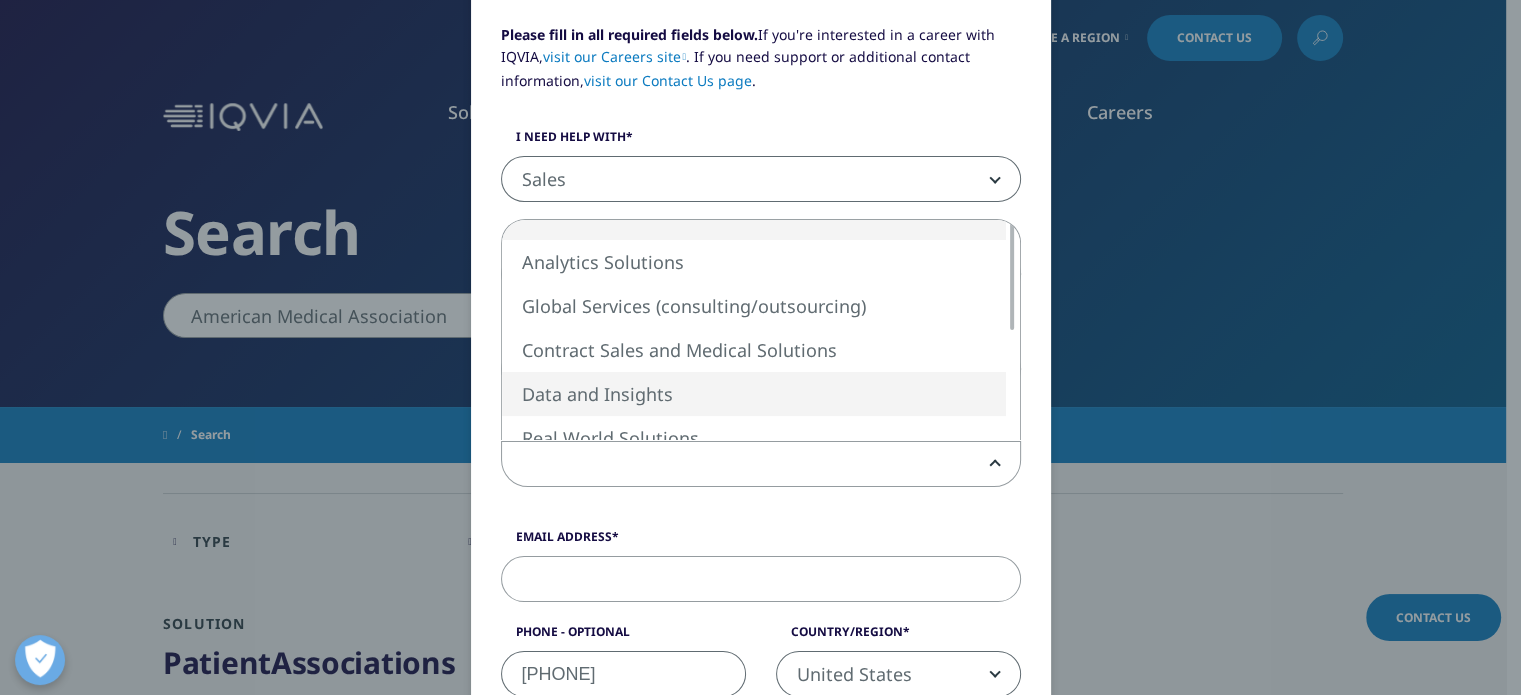select on "Data and Insights" 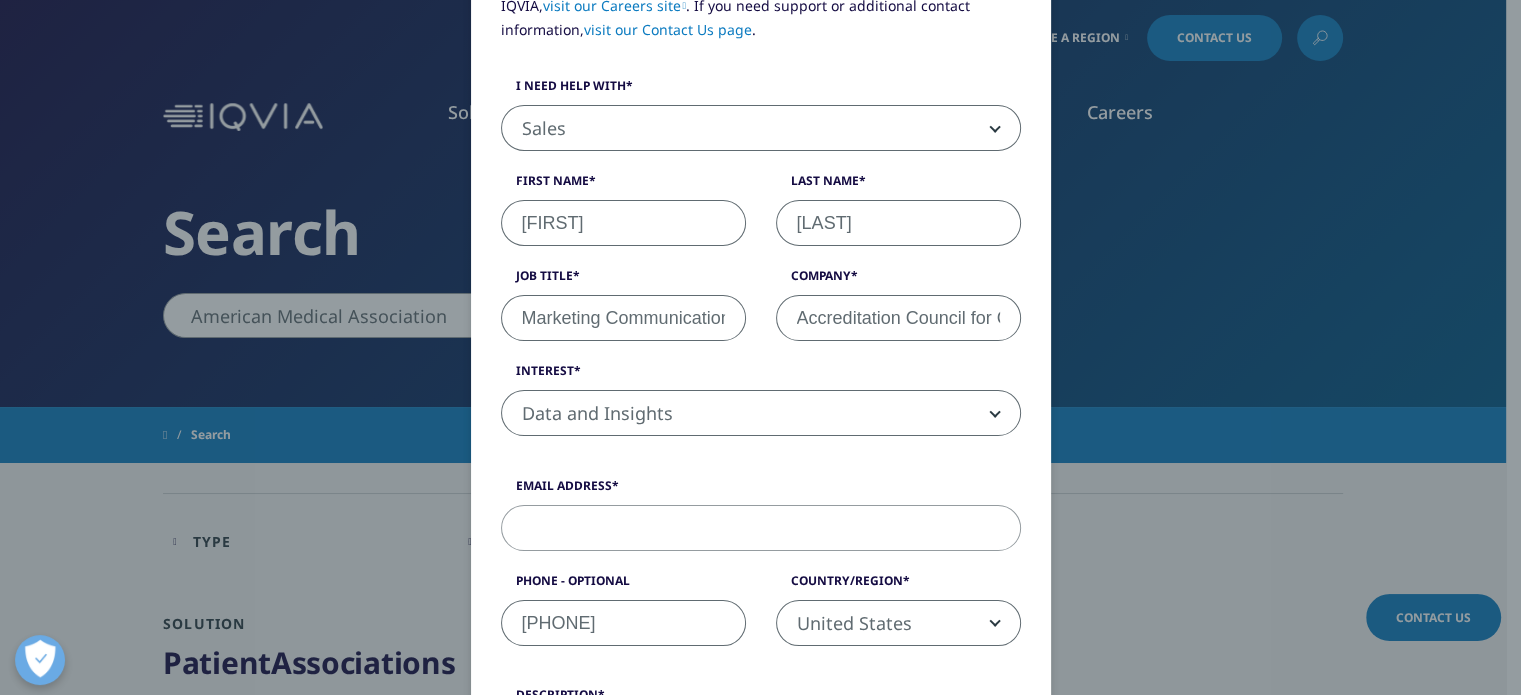 scroll, scrollTop: 307, scrollLeft: 0, axis: vertical 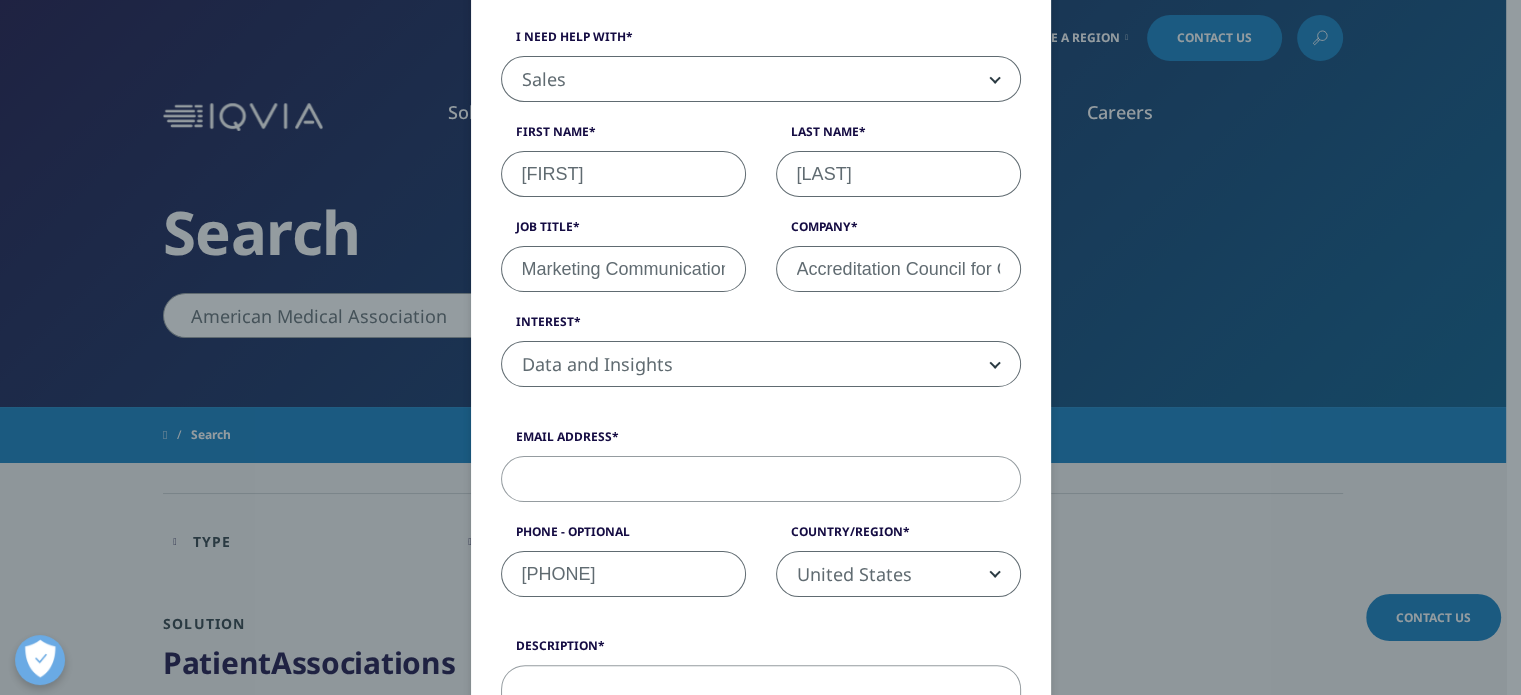 click on "Email Address" at bounding box center (761, 479) 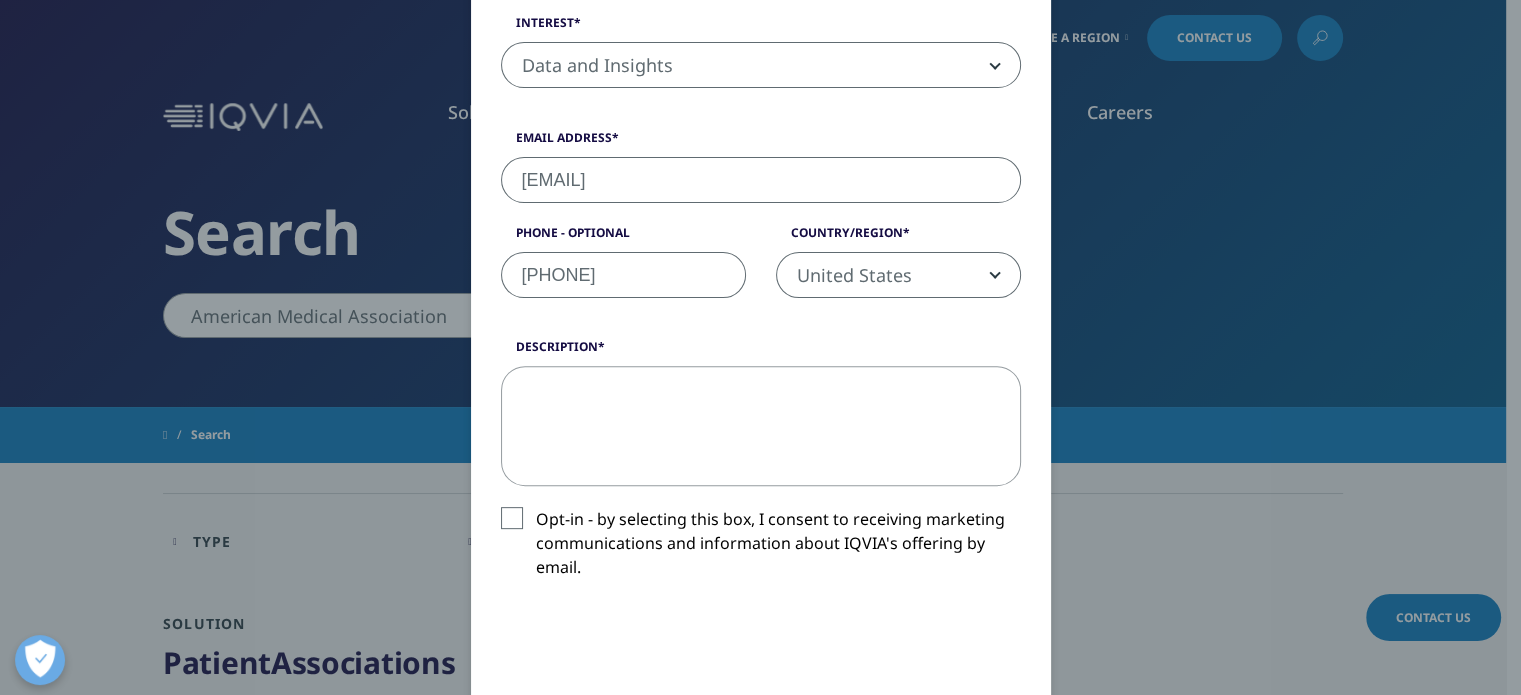 scroll, scrollTop: 607, scrollLeft: 0, axis: vertical 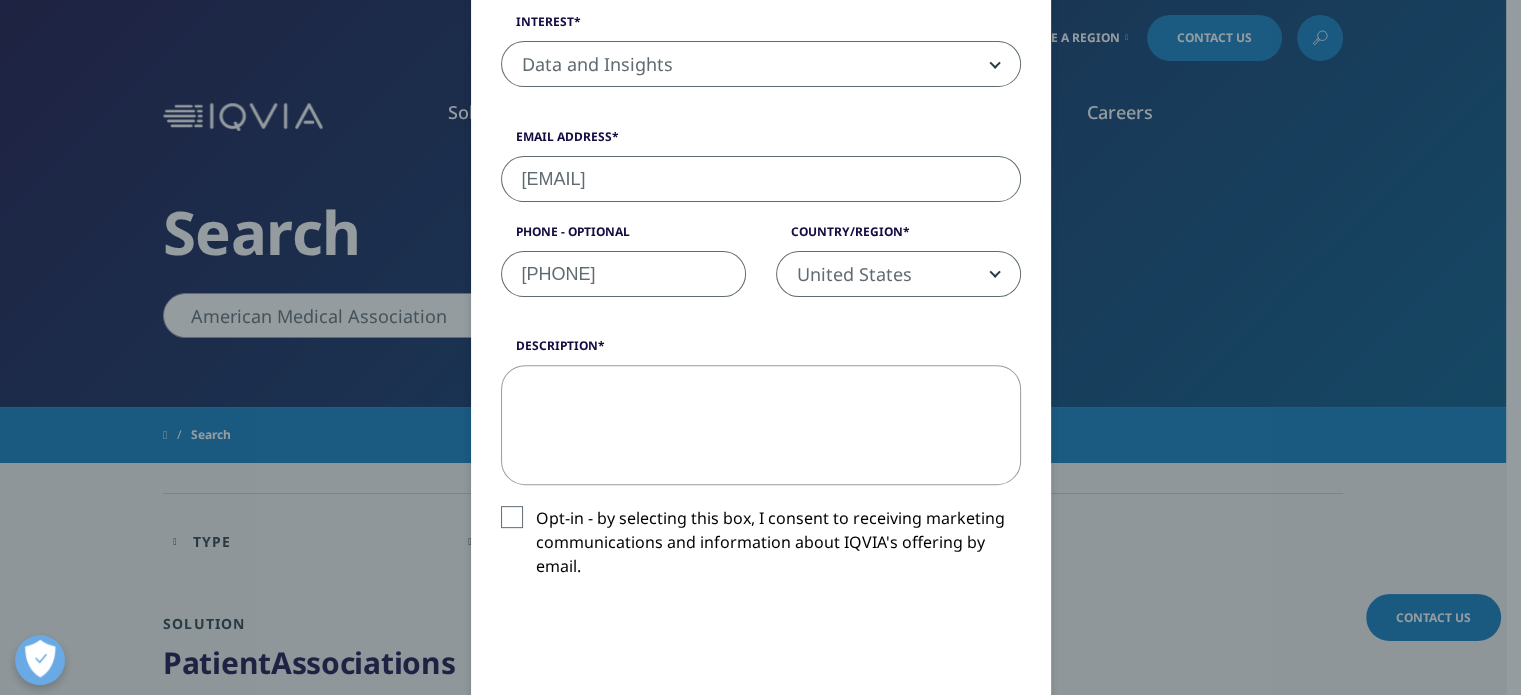 type on "snadkarni@accme.org" 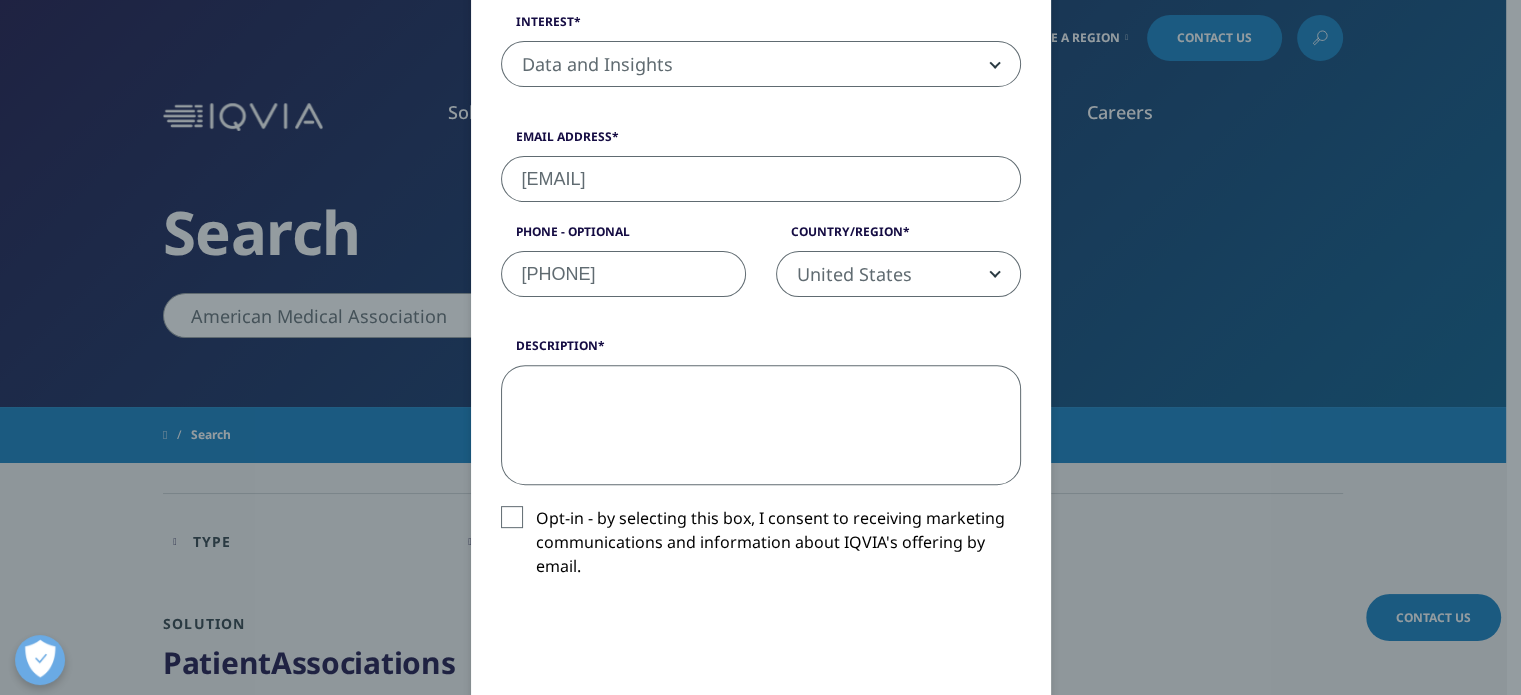 click on "Description" at bounding box center [761, 425] 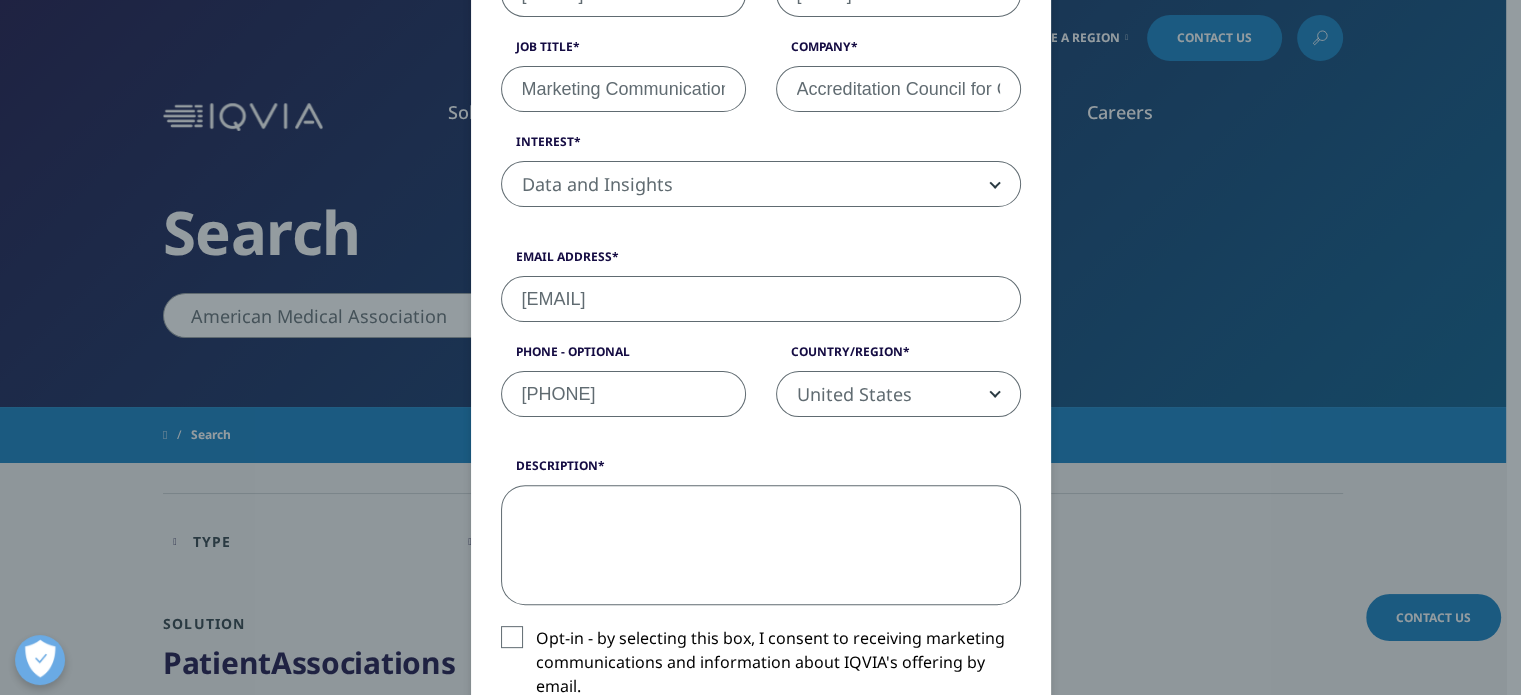 scroll, scrollTop: 607, scrollLeft: 0, axis: vertical 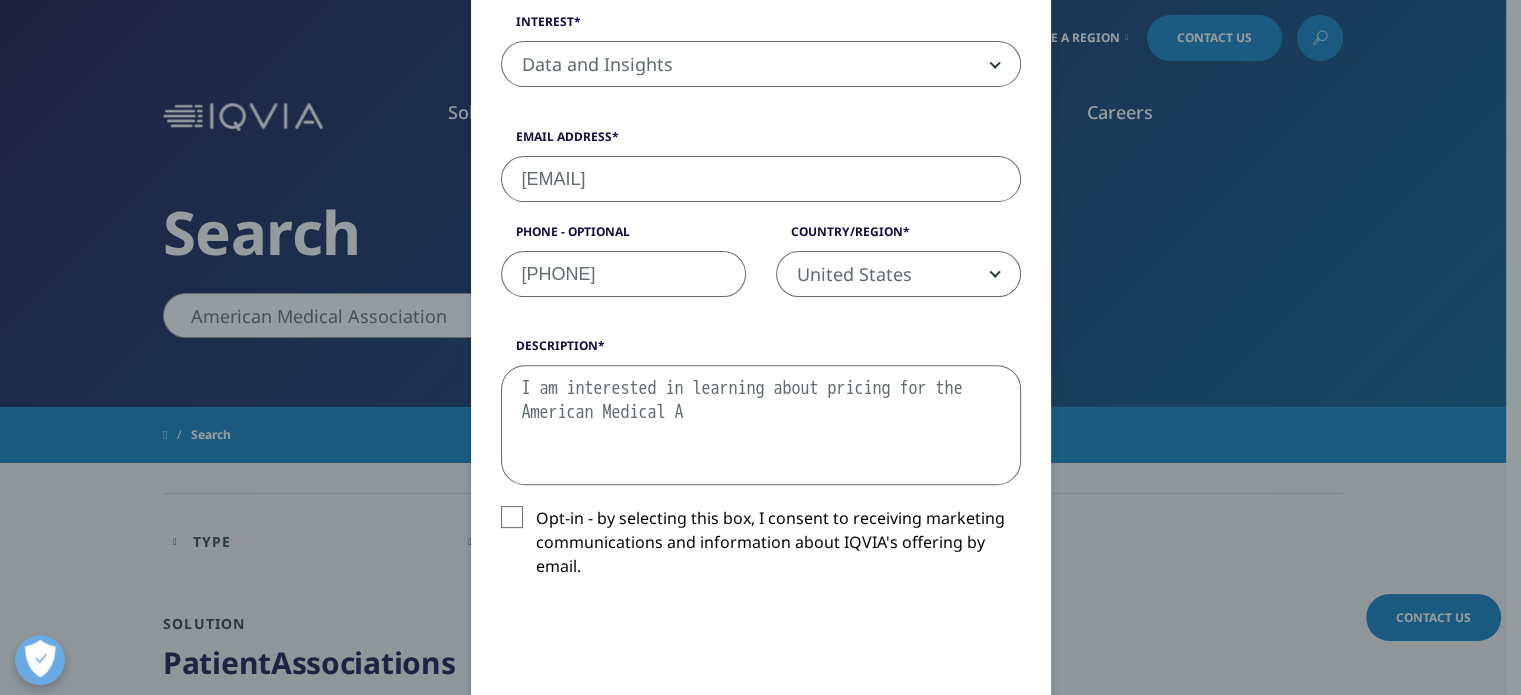 click on "I am interested in learning about pricing for the American Medical A" at bounding box center (761, 425) 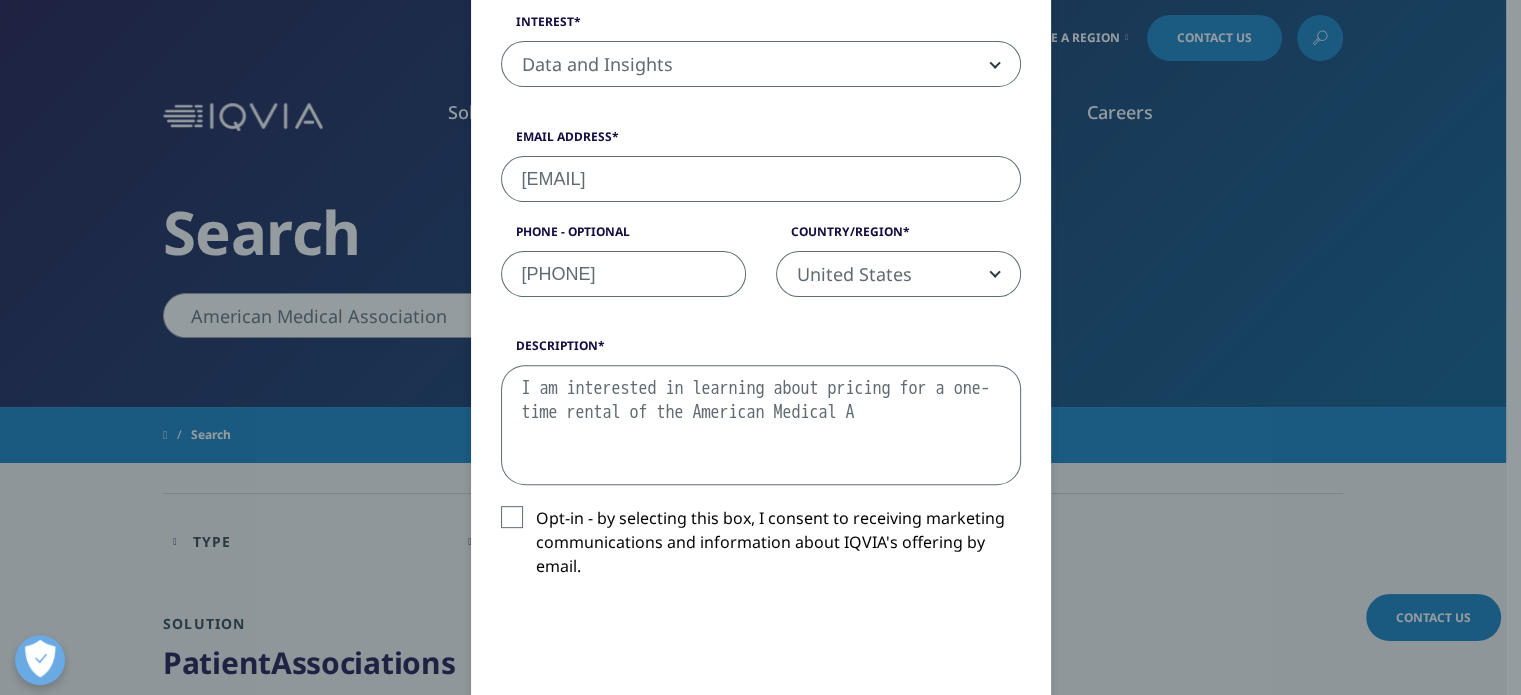 click on "I am interested in learning about pricing for a one-time rental of the American Medical A" at bounding box center [761, 425] 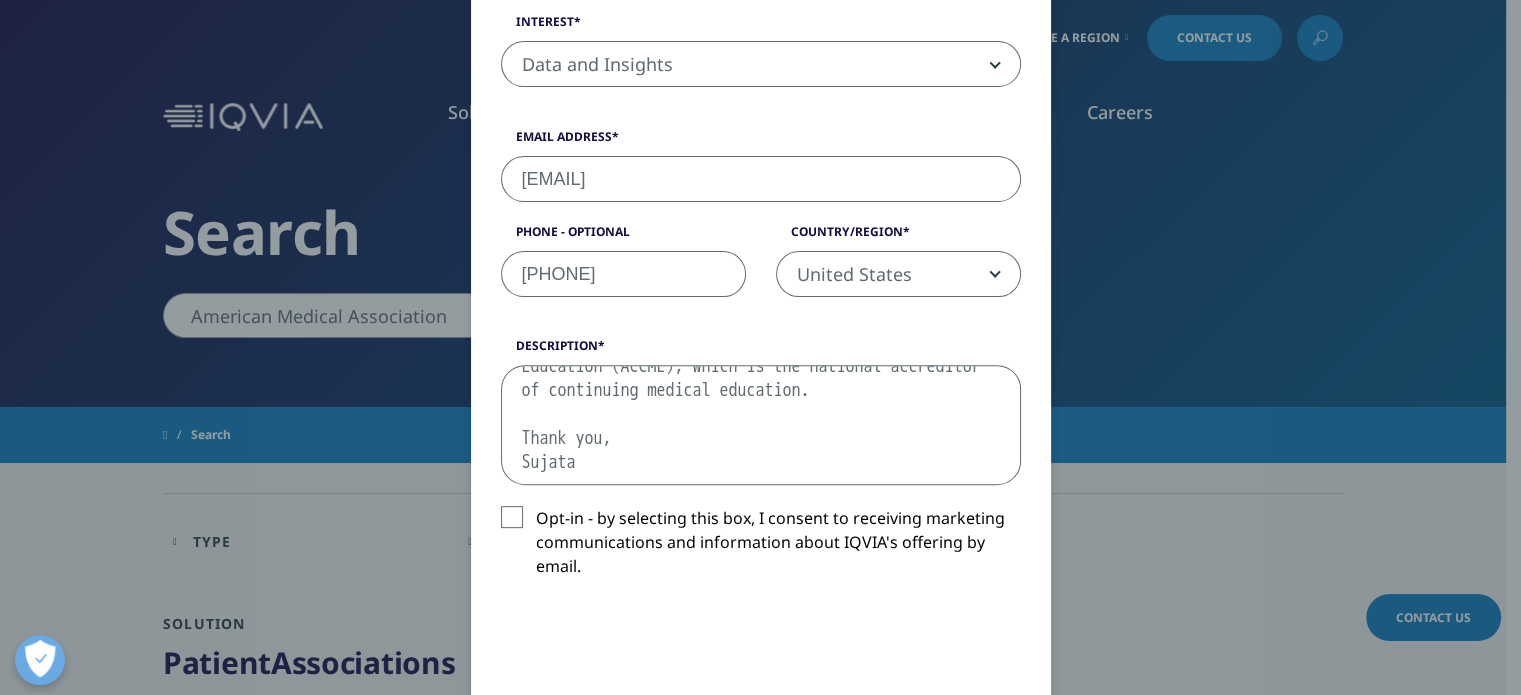 scroll, scrollTop: 178, scrollLeft: 0, axis: vertical 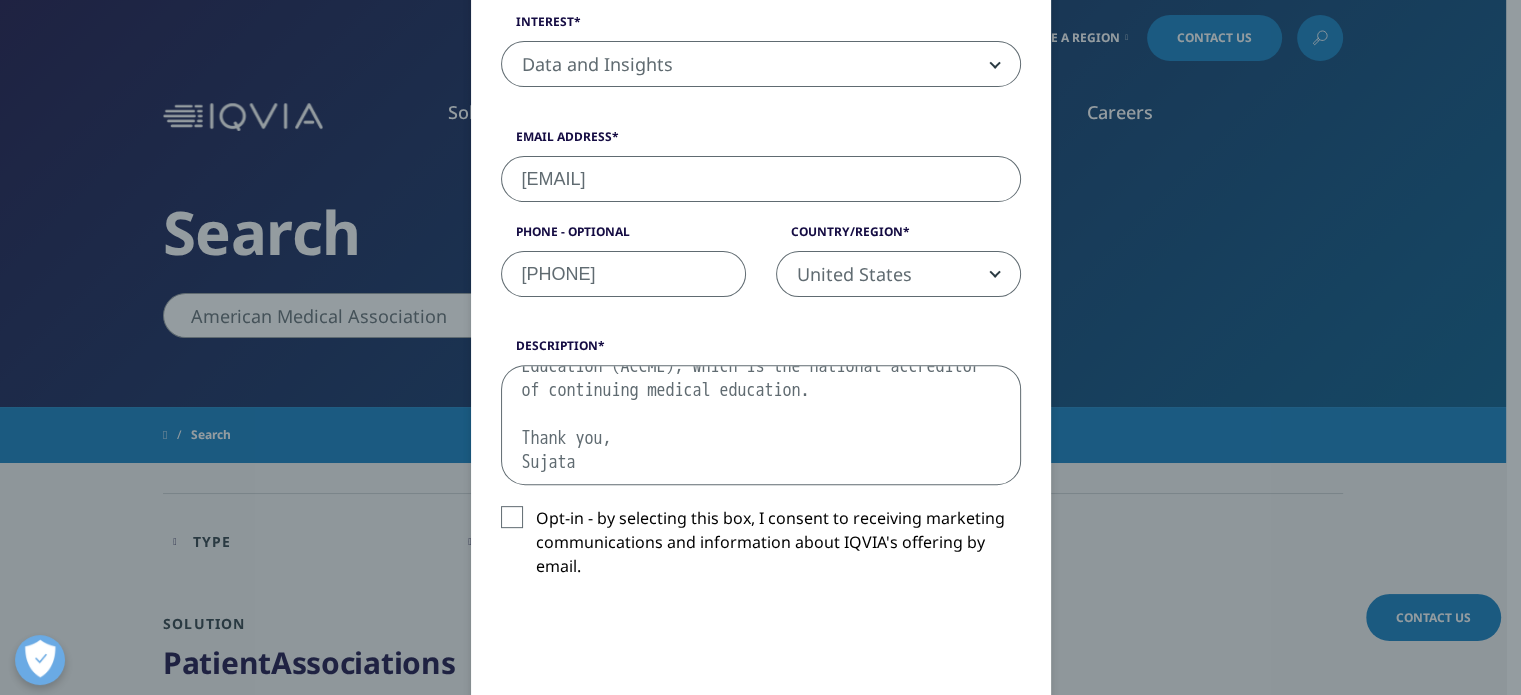 paste on "Sujata Nadkarni she|her
Marketing Communications Manager
Accreditation Council for Continuing Medical Education
401 North Michigan Avenue, Suite 1850
Chicago, IL 60611" 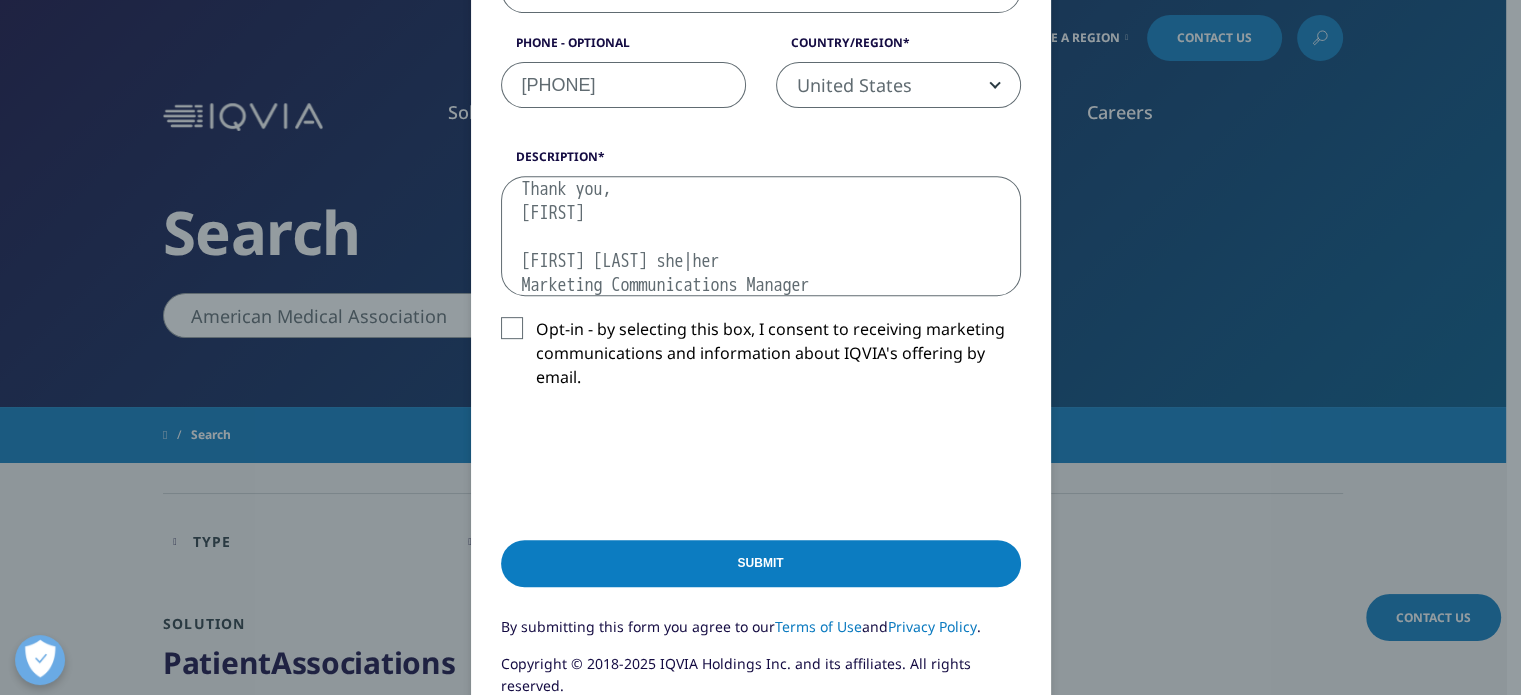 scroll, scrollTop: 807, scrollLeft: 0, axis: vertical 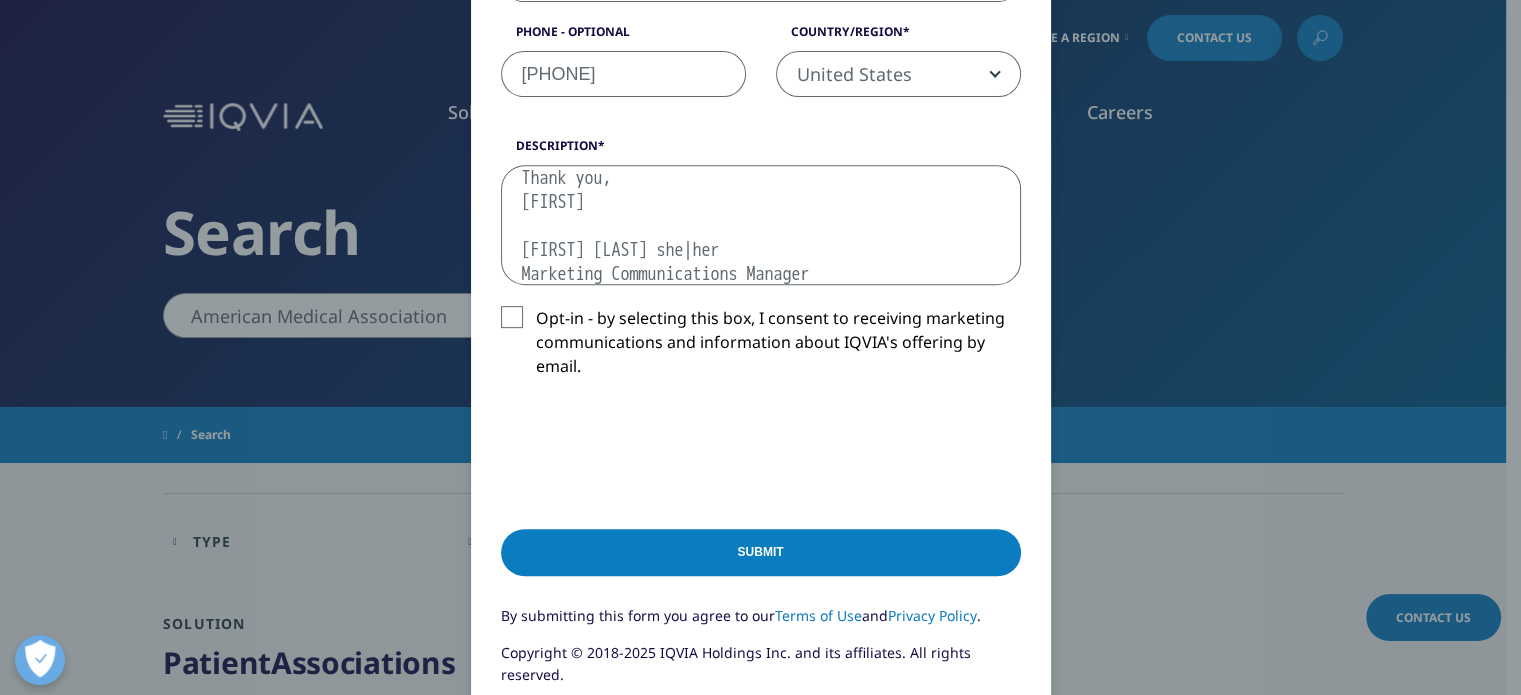 click on "I am interested in learning about pricing for a one-time rental of the American Medical Association physician list (email/direct mail).  I work for the Accreditation Council for Continuing Medical Education (ACCME), which is the national accreditor of continuing medical education.
Thank you,
Sujata
Sujata Nadkarni she|her
Marketing Communications Manager
Accreditation Council for Continuing Medical Education
401 North Michigan Avenue, Suite 1850
Chicago, IL 60611" at bounding box center [761, 225] 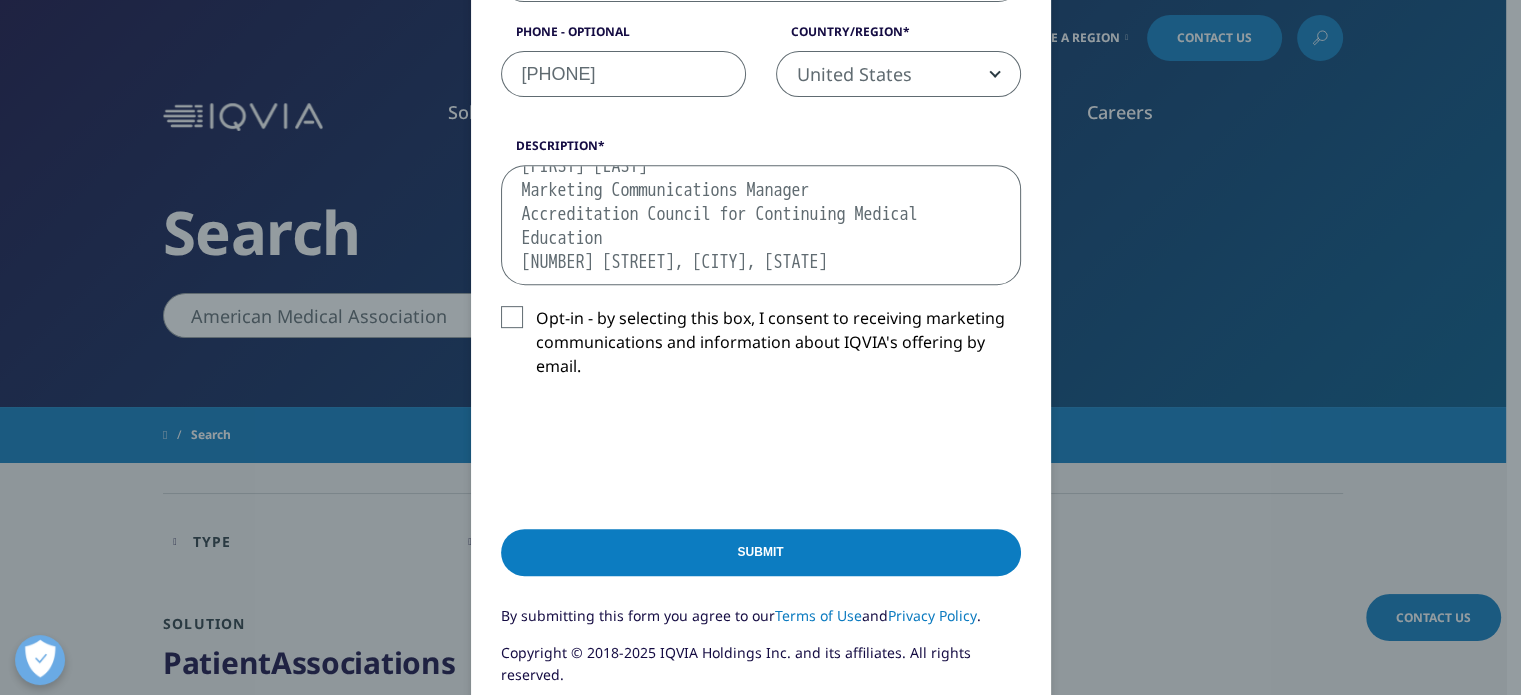 scroll, scrollTop: 322, scrollLeft: 0, axis: vertical 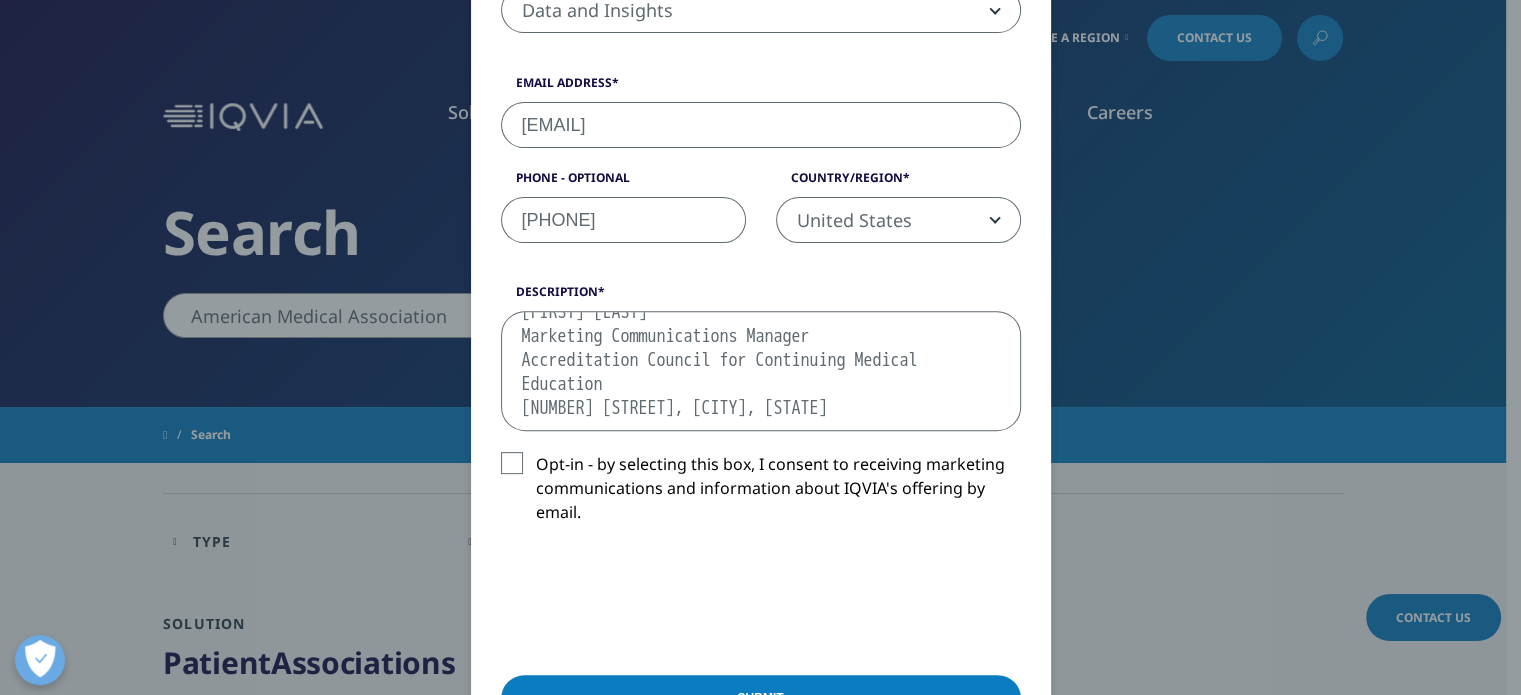click on "I am interested in learning about pricing for a one-time rental of the American Medical Association physician list (email/direct mail).  I work for the Accreditation Council for Continuing Medical Education (ACCME), which is the national accreditor of continuing medical education.
Thank you,
Sujata
Sujata Nadkarni
Marketing Communications Manager
Accreditation Council for Continuing Medical Education
401 North Michigan Avenue, Suite 1850
Chicago, IL 60611" at bounding box center [761, 371] 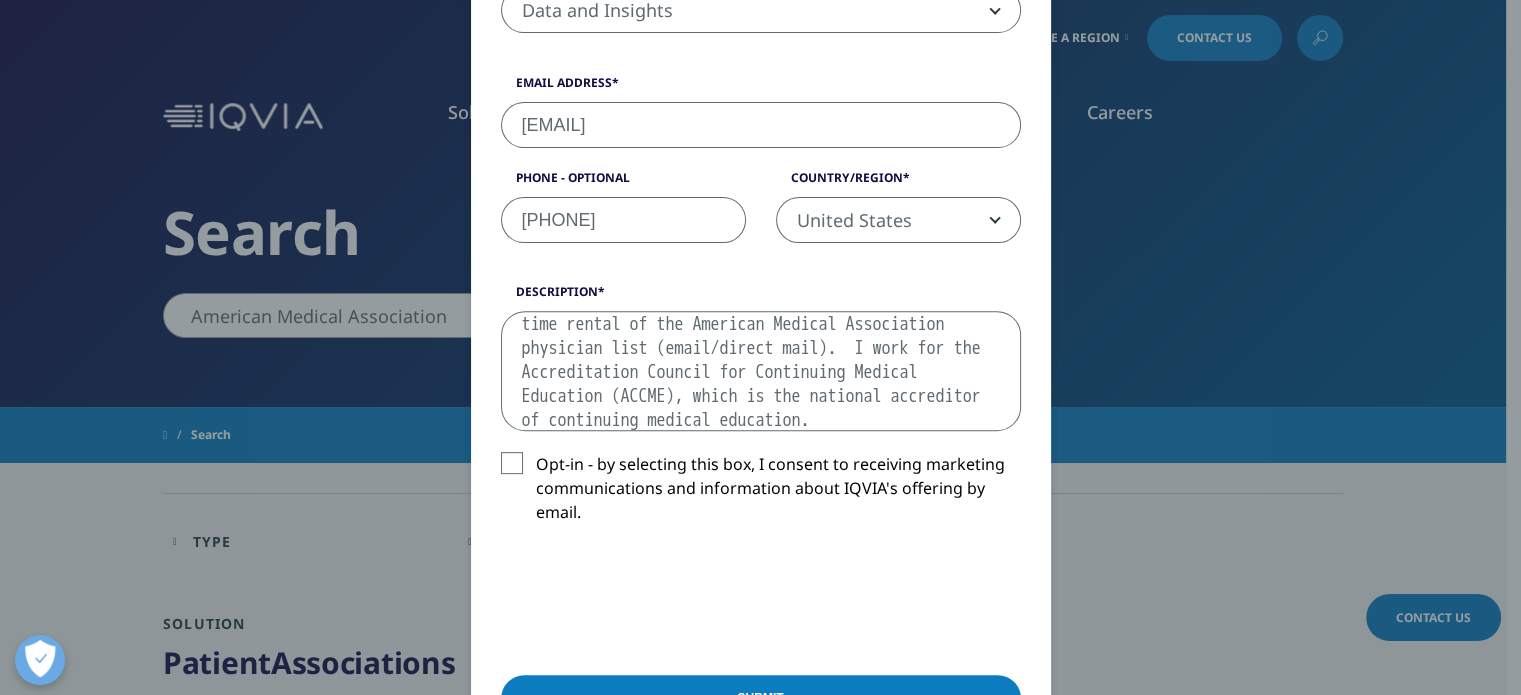 scroll, scrollTop: 10, scrollLeft: 0, axis: vertical 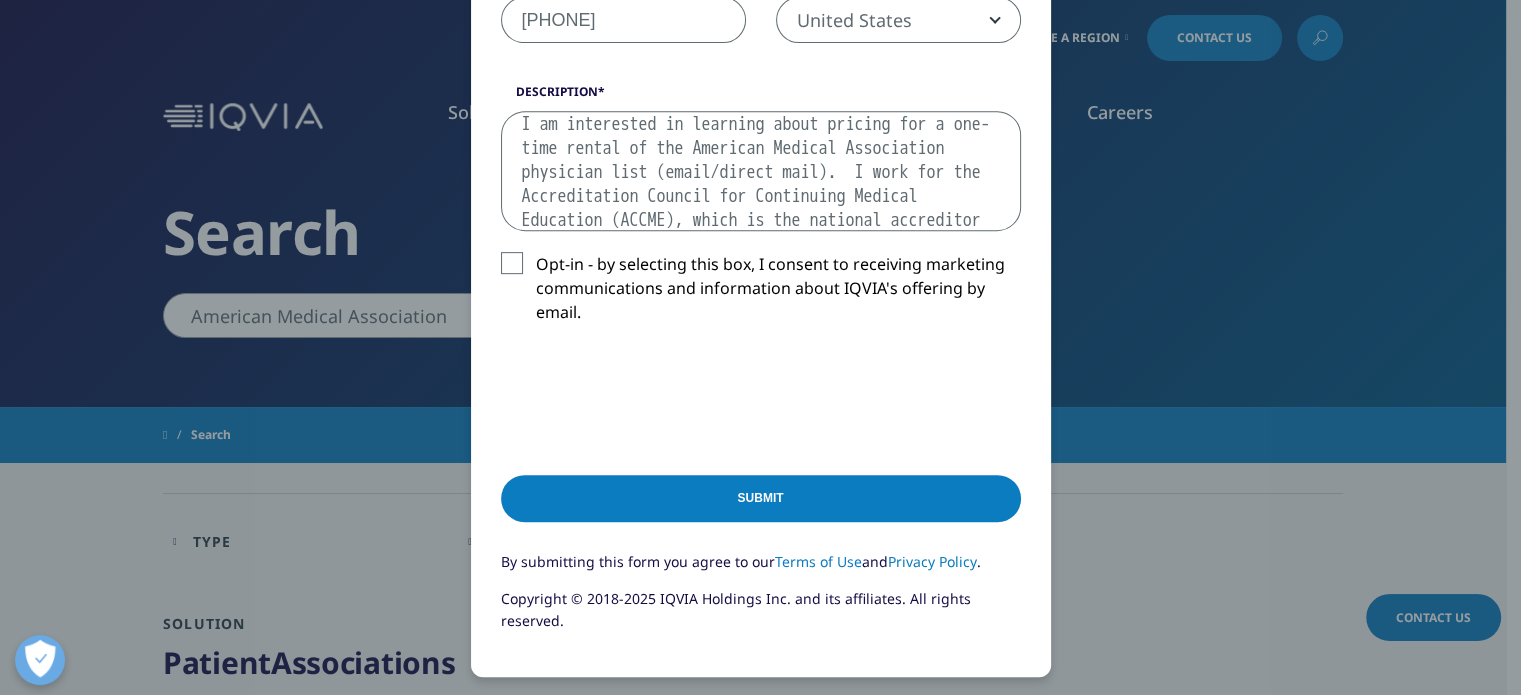 click on "I am interested in learning about pricing for a one-time rental of the American Medical Association physician list (email/direct mail).  I work for the Accreditation Council for Continuing Medical Education (ACCME), which is the national accreditor of continuing medical education.
Thank you,
Sujata
Sujata Nadkarni
Marketing Communications Manager
Accreditation Council for Continuing Medical Education
401 North Michigan Avenue, Suite 1850
Chicago, IL 60611" at bounding box center (761, 171) 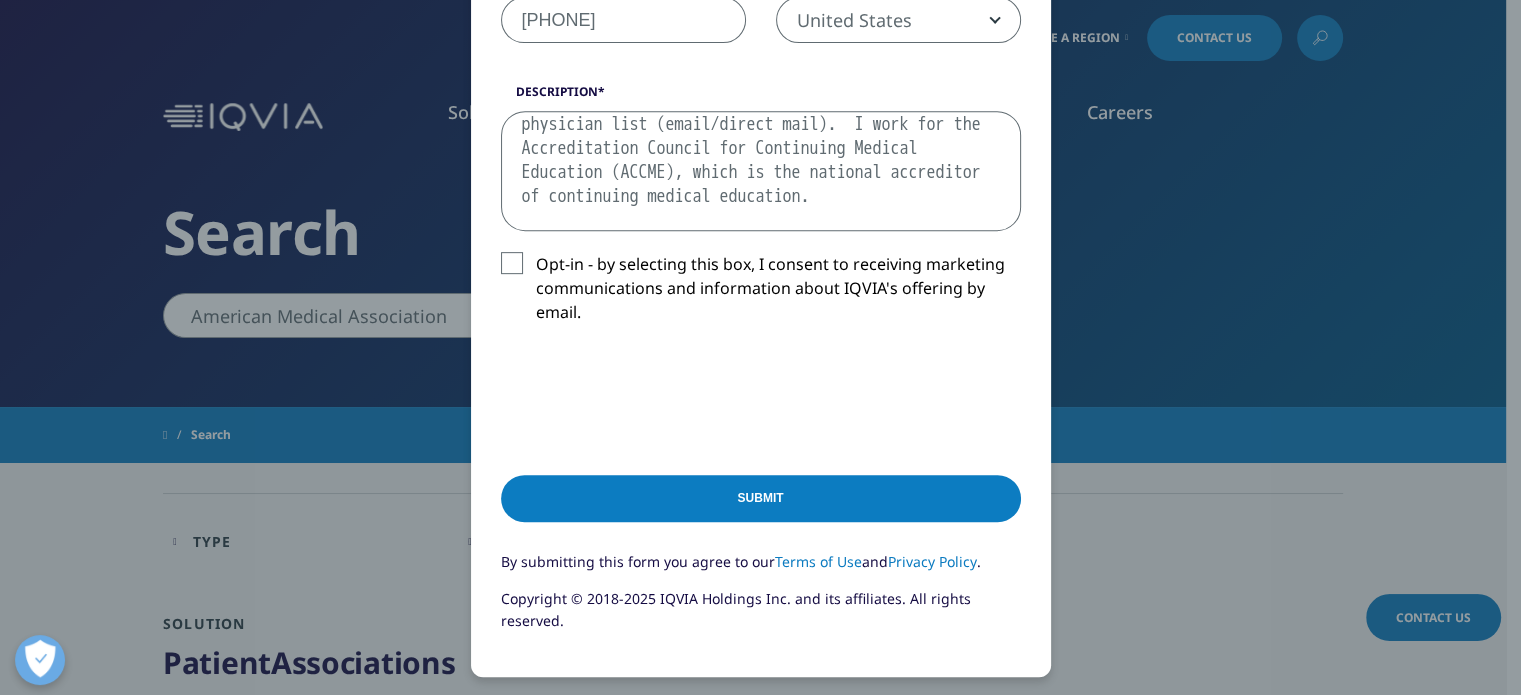 scroll, scrollTop: 82, scrollLeft: 0, axis: vertical 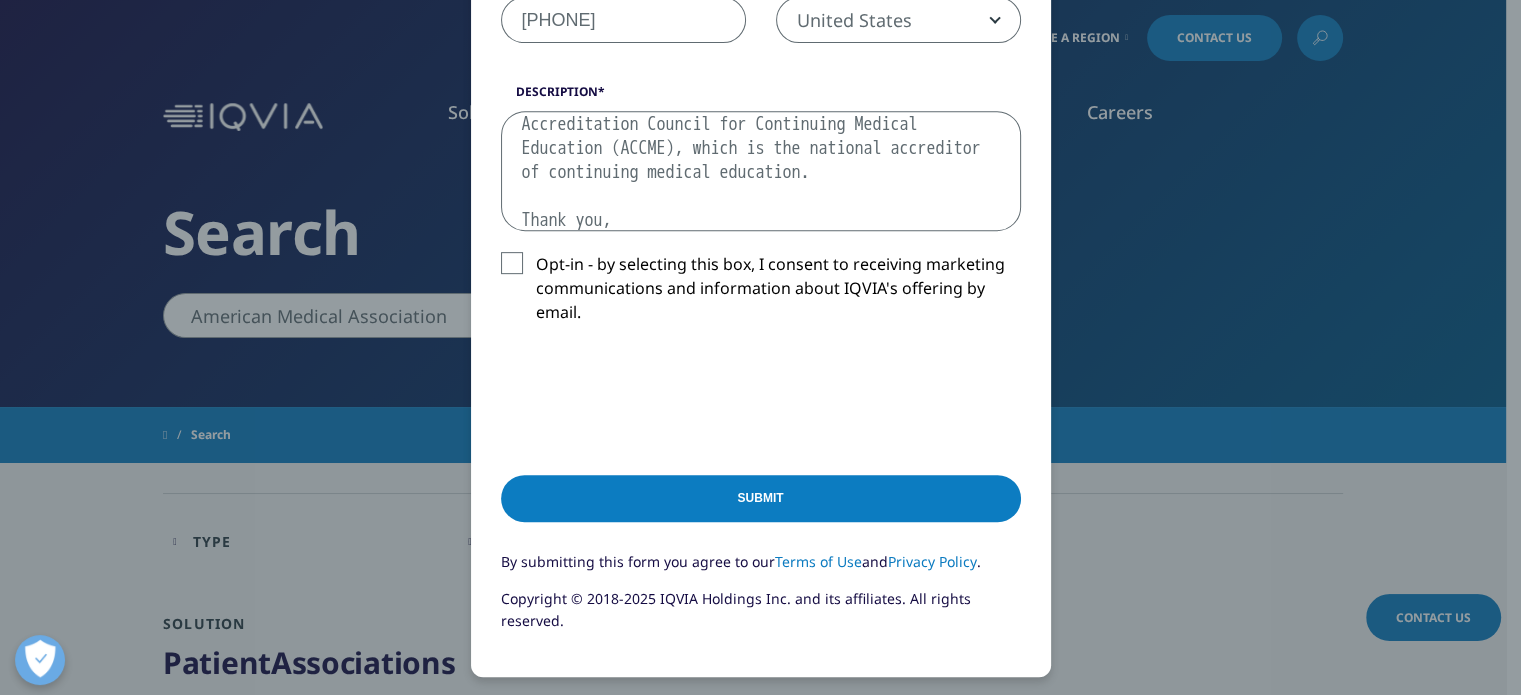 click on "I am interested in learning about pricing for a one-time rental of the American Medical Association physician list (email/direct mail).  I work for the Accreditation Council for Continuing Medical Education (ACCME), which is the national accreditor of continuing medical education.
Thank you,
Sujata
Sujata Nadkarni
Marketing Communications Manager
Accreditation Council for Continuing Medical Education
401 North Michigan Avenue, Suite 1850
Chicago, IL 60611" at bounding box center [761, 171] 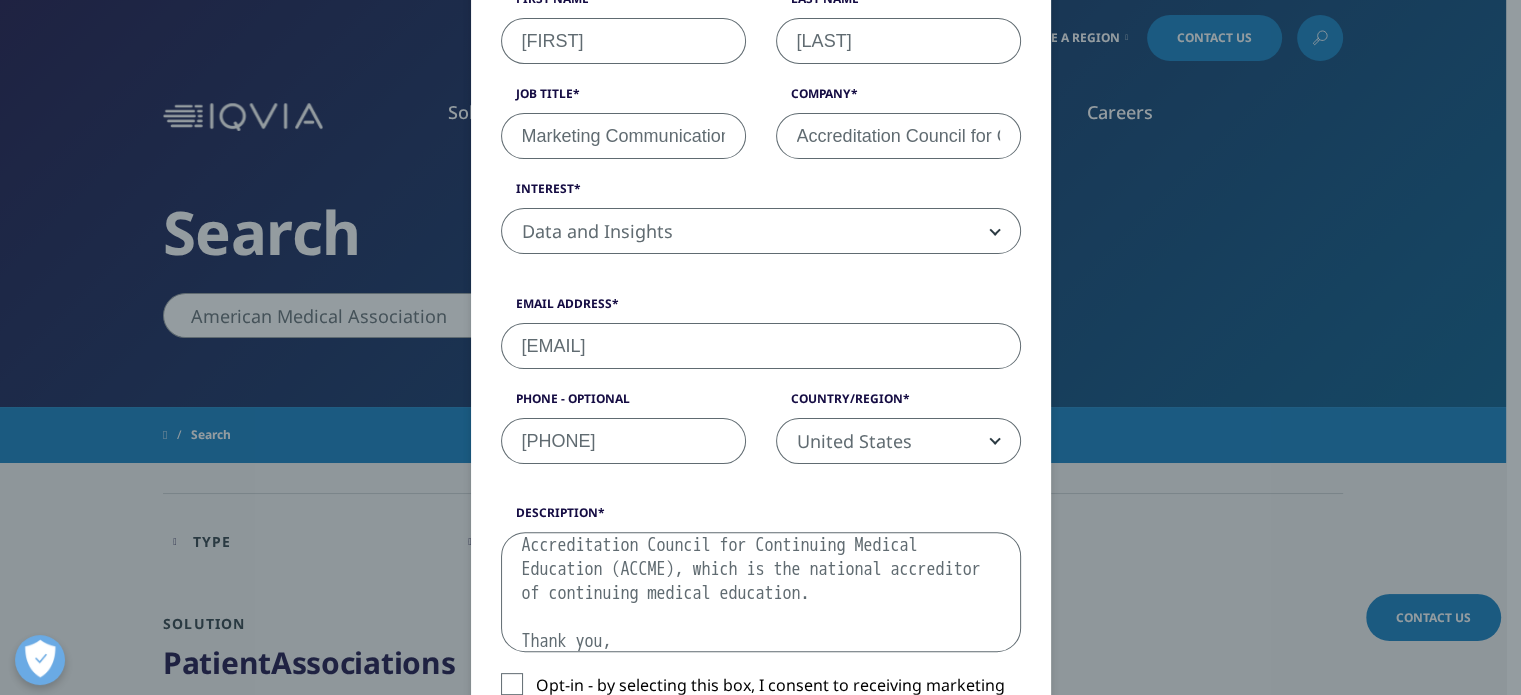 scroll, scrollTop: 500, scrollLeft: 0, axis: vertical 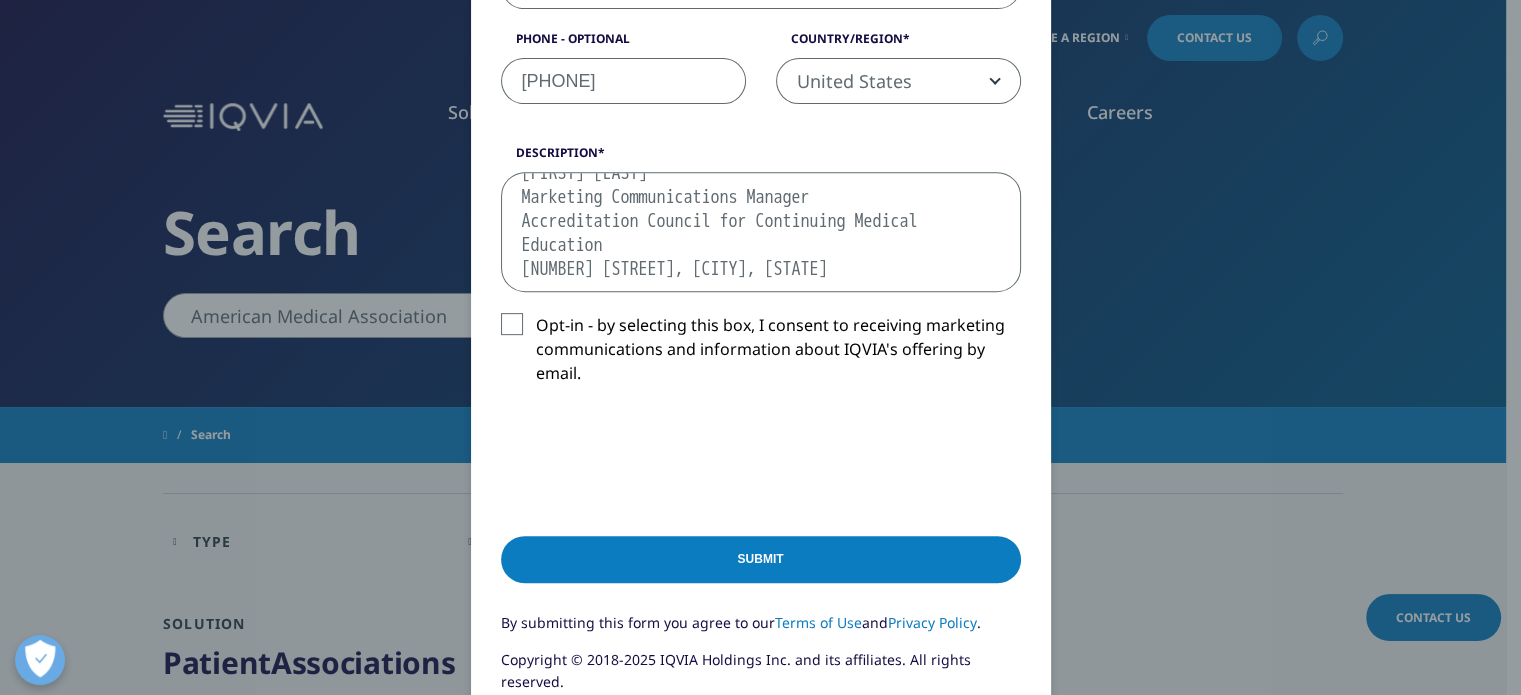 type on "I am interested in learning about pricing for a one-time rental of the American Medical Association physician list (email/direct mail).  I work for the Accreditation Council for Continuing Medical Education (ACCME), which is the national accreditor of continuing medical education.
Thank you,
Sujata
Sujata Nadkarni
Marketing Communications Manager
Accreditation Council for Continuing Medical Education
401 North Michigan Avenue, Suite 1850
Chicago, IL 60611" 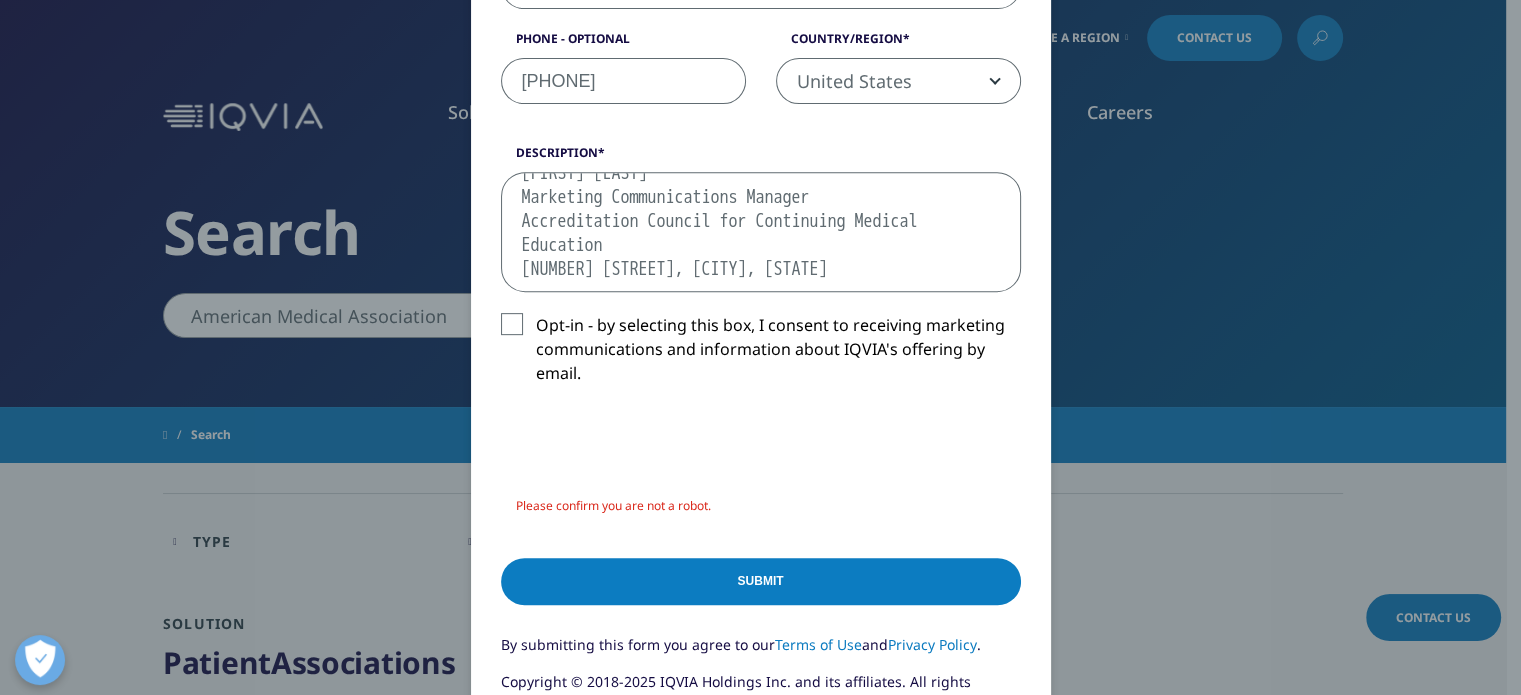 click on "Submit" at bounding box center [761, 581] 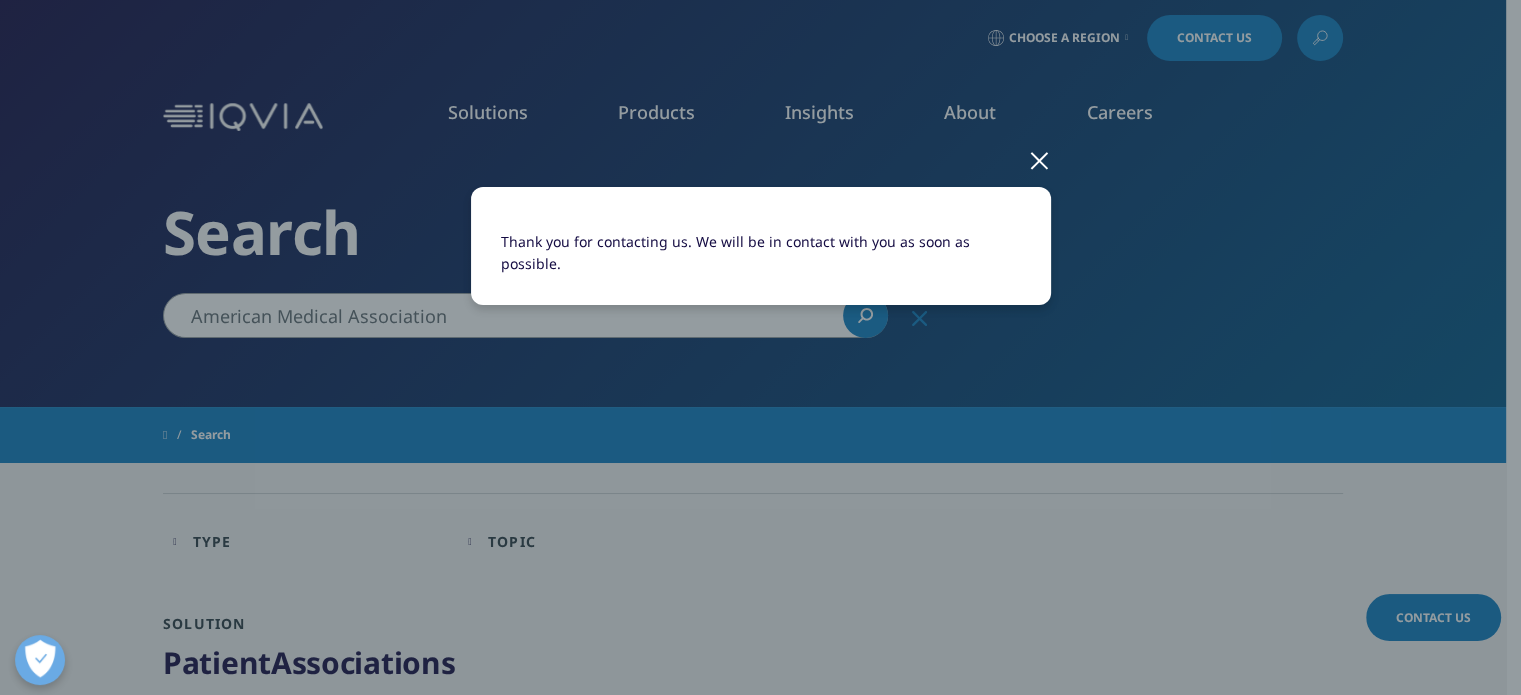scroll, scrollTop: 0, scrollLeft: 0, axis: both 